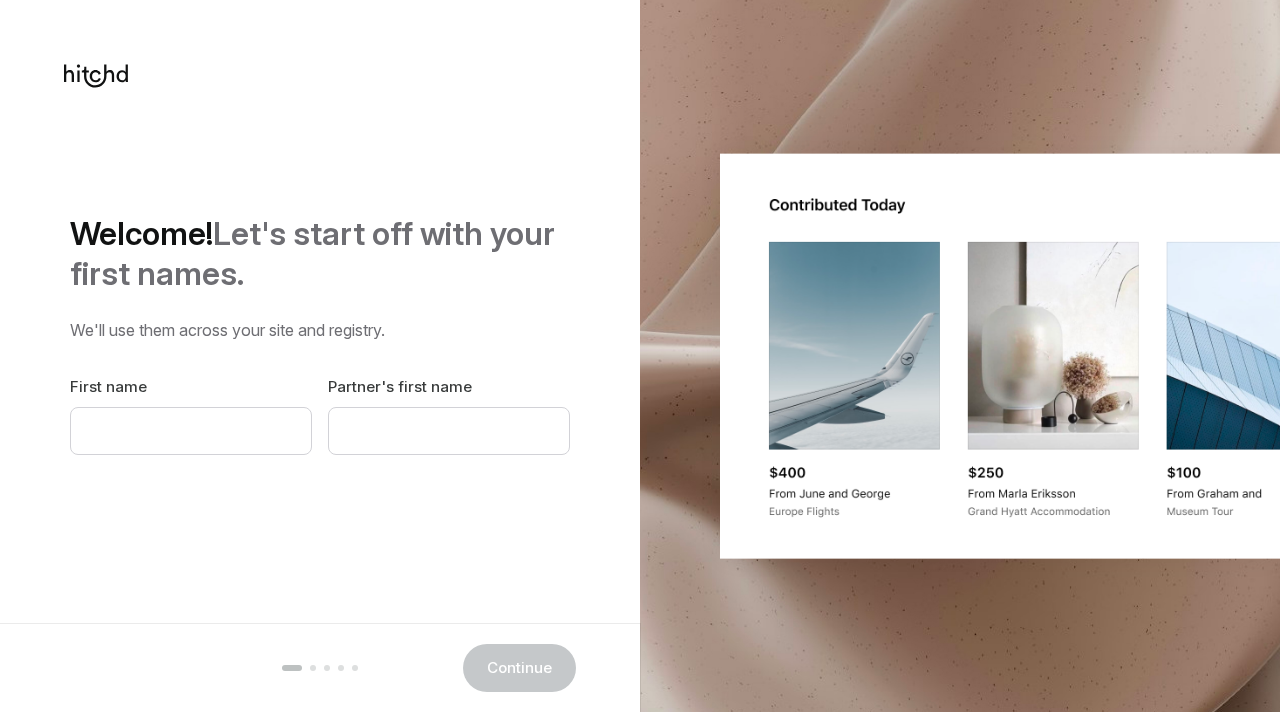scroll, scrollTop: 0, scrollLeft: 0, axis: both 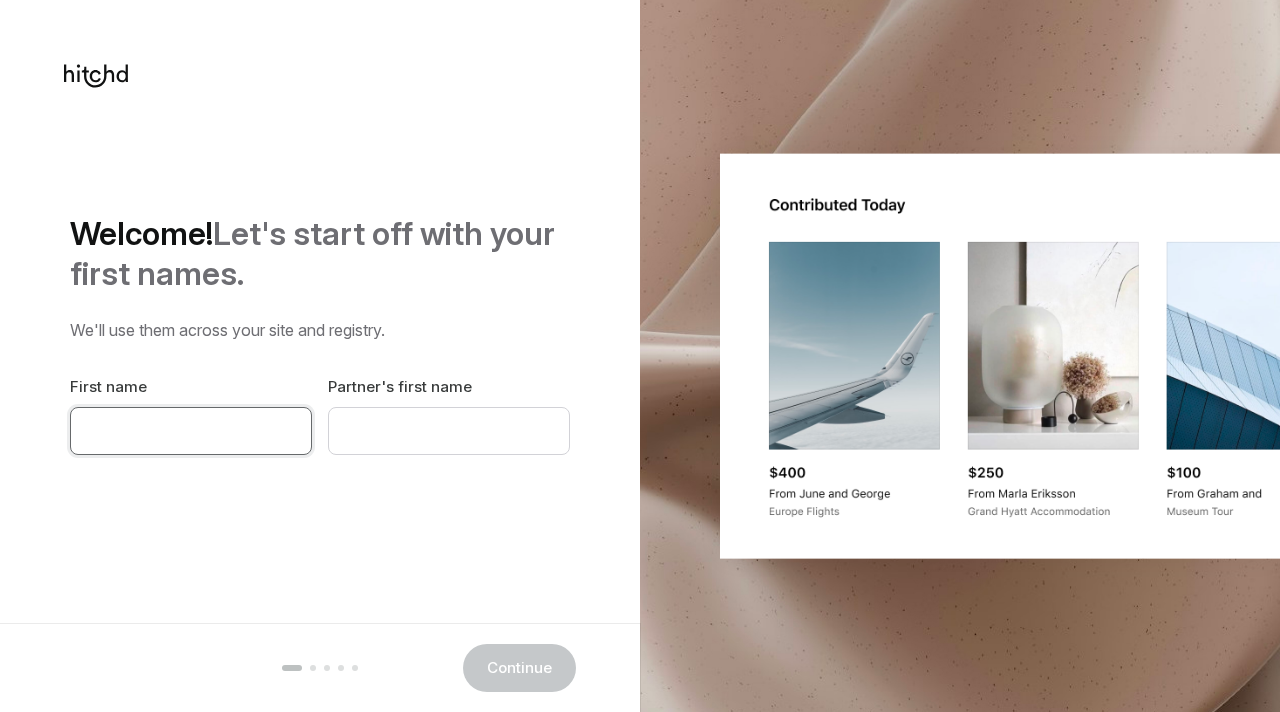 click at bounding box center [191, 431] 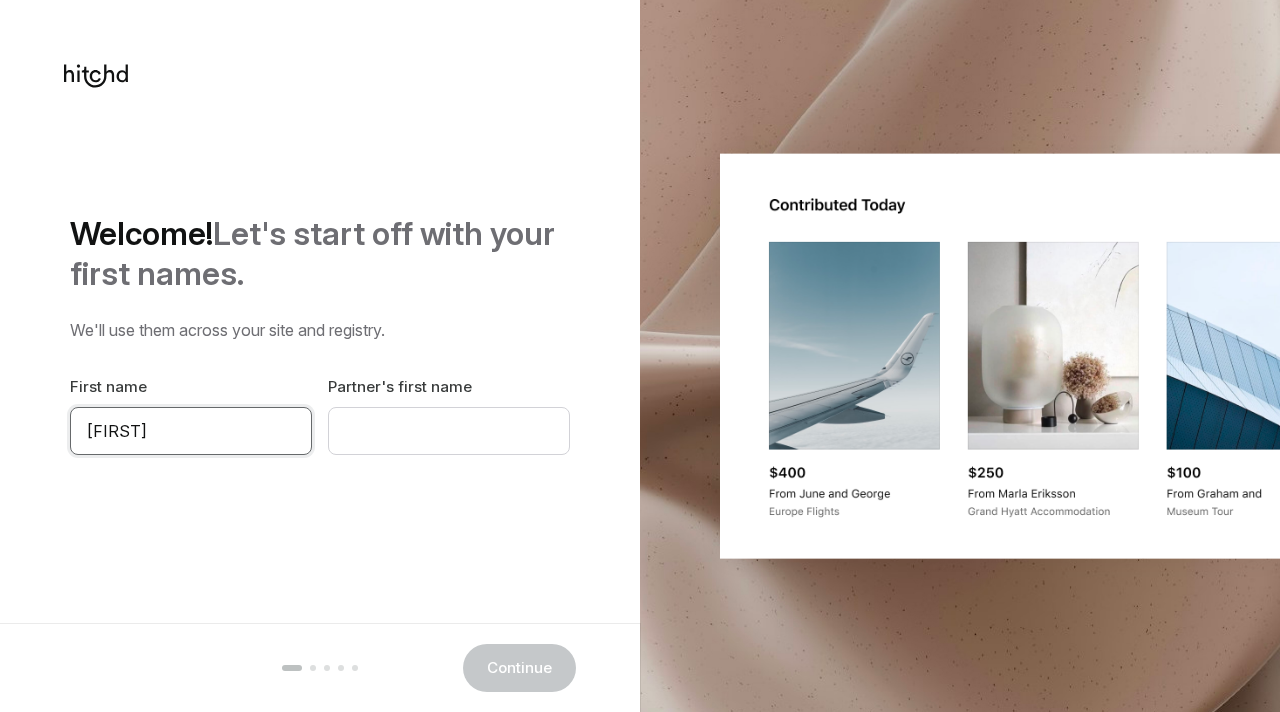 type on "[FIRST]" 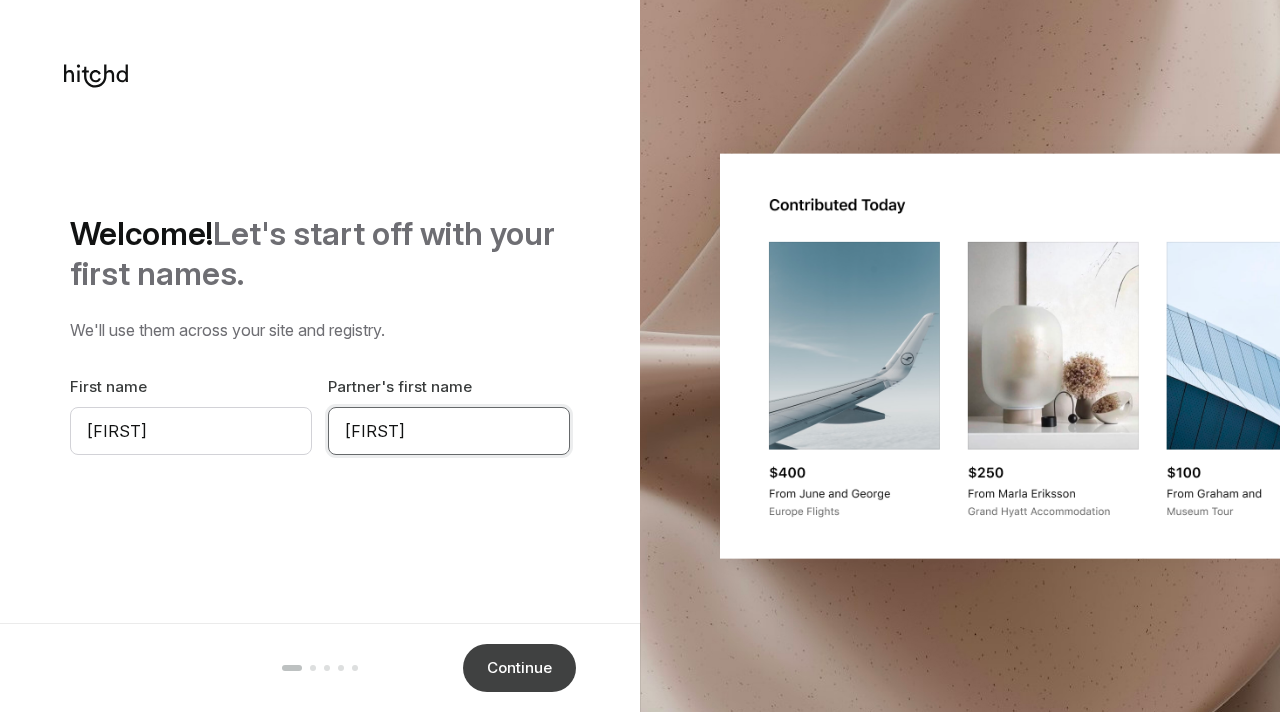 type on "[FIRST]" 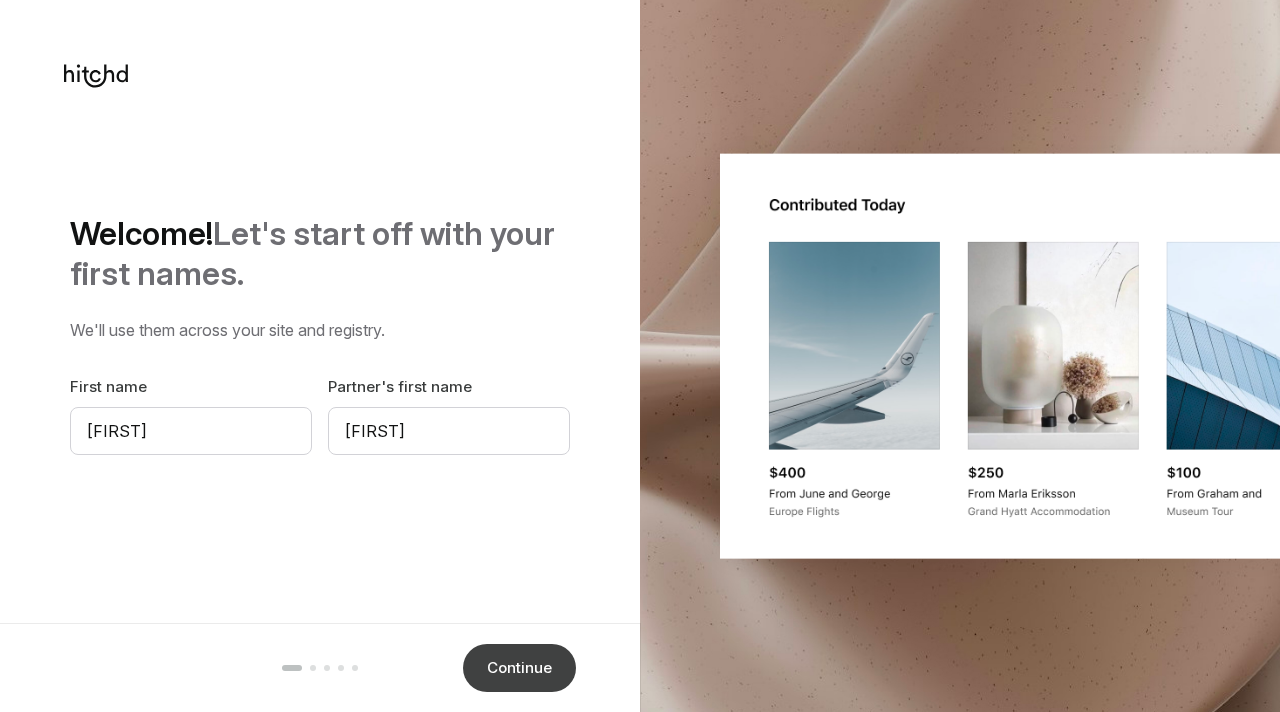 click on "Continue" at bounding box center (519, 668) 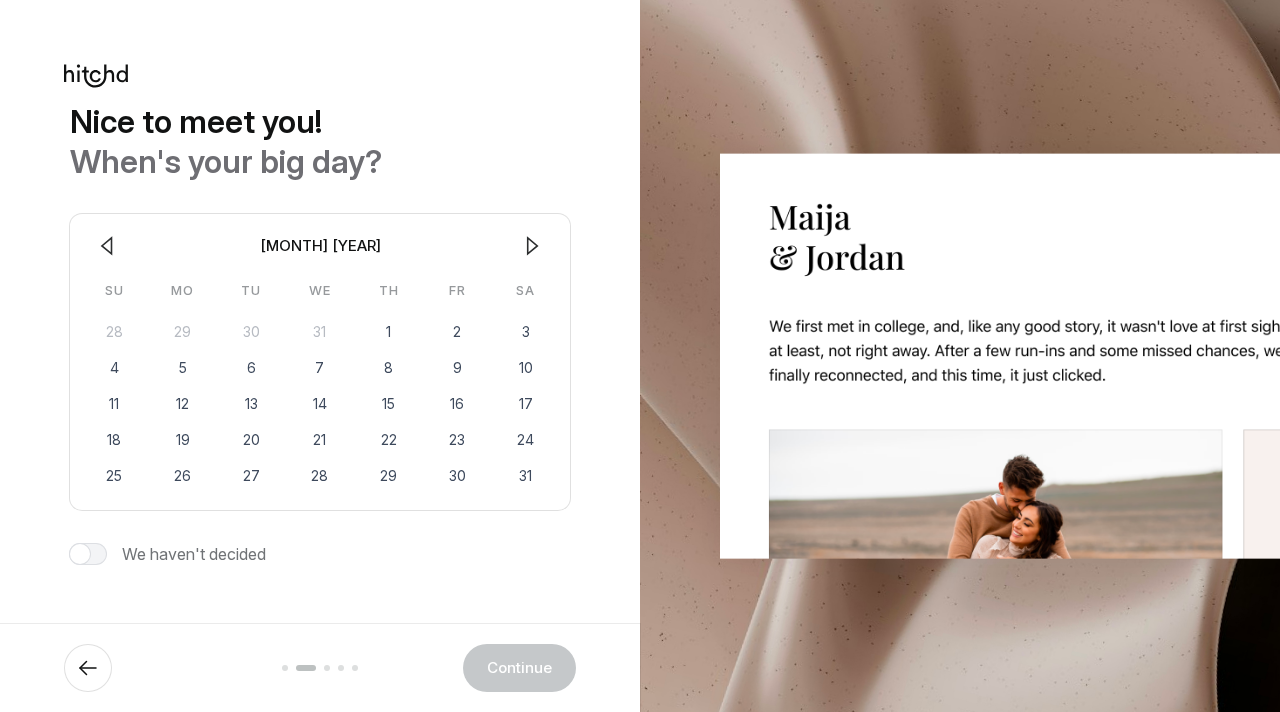 click at bounding box center (532, 246) 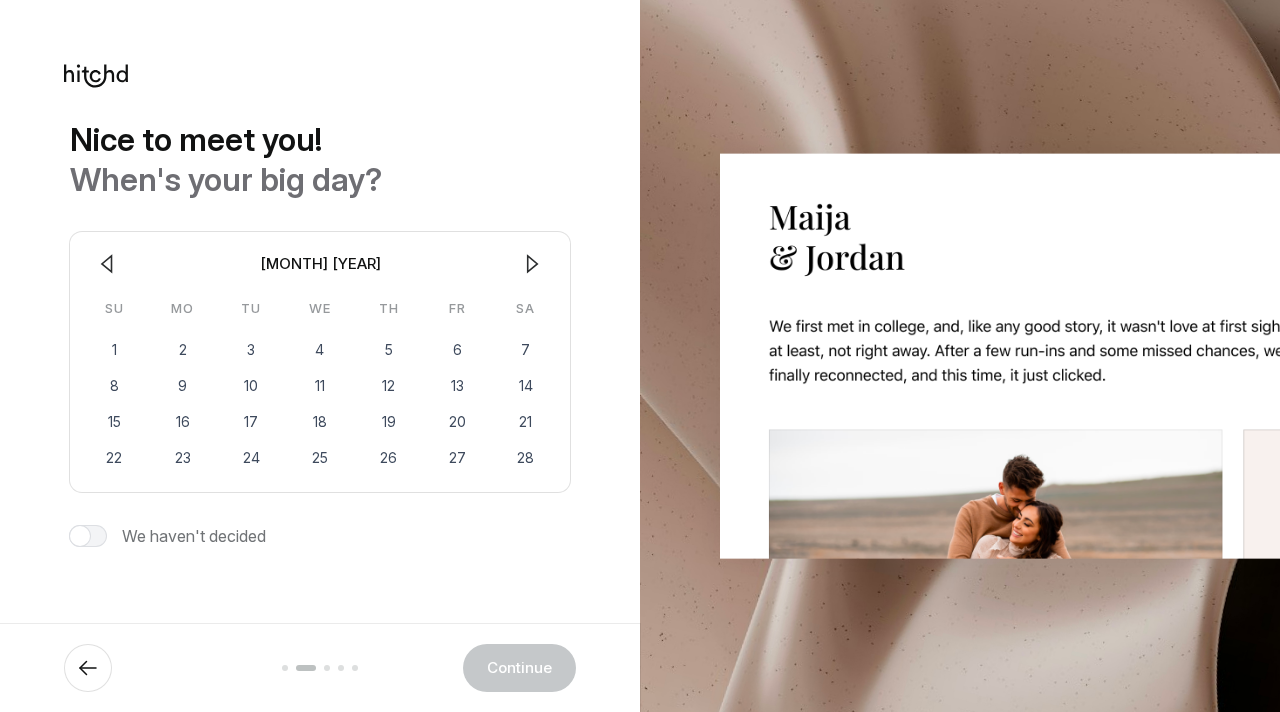 click at bounding box center (532, 264) 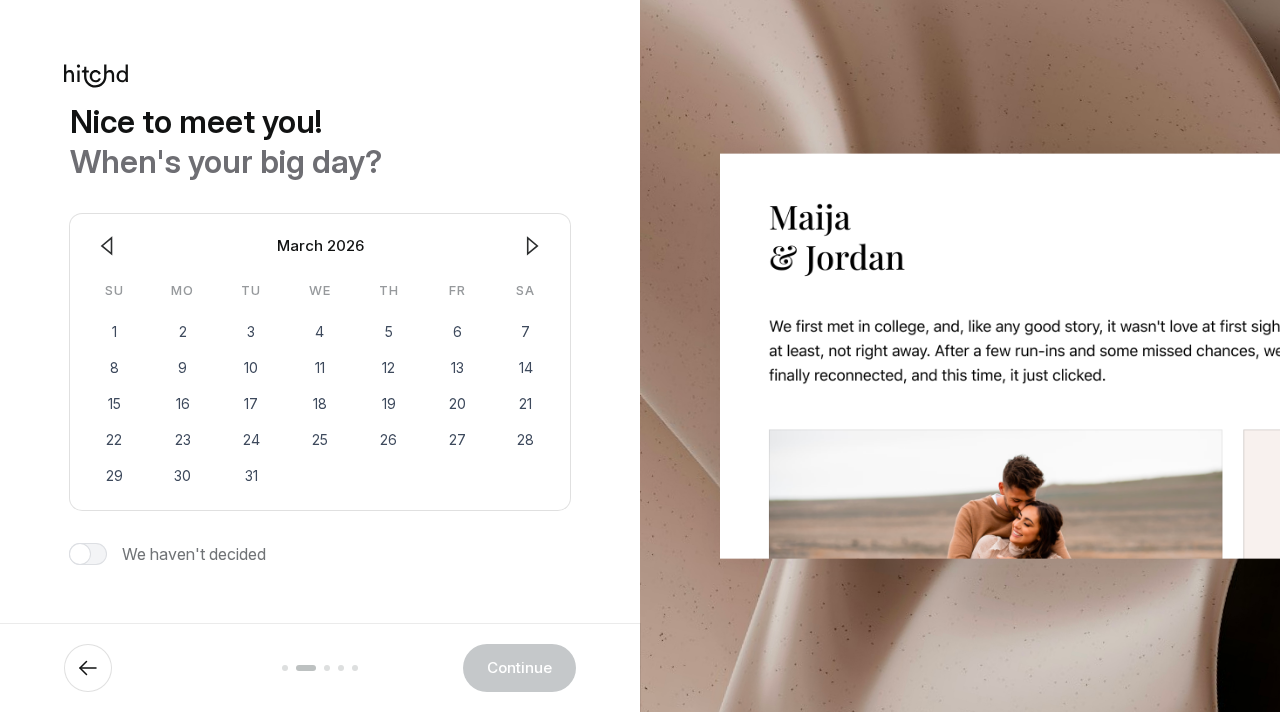 click at bounding box center (532, 246) 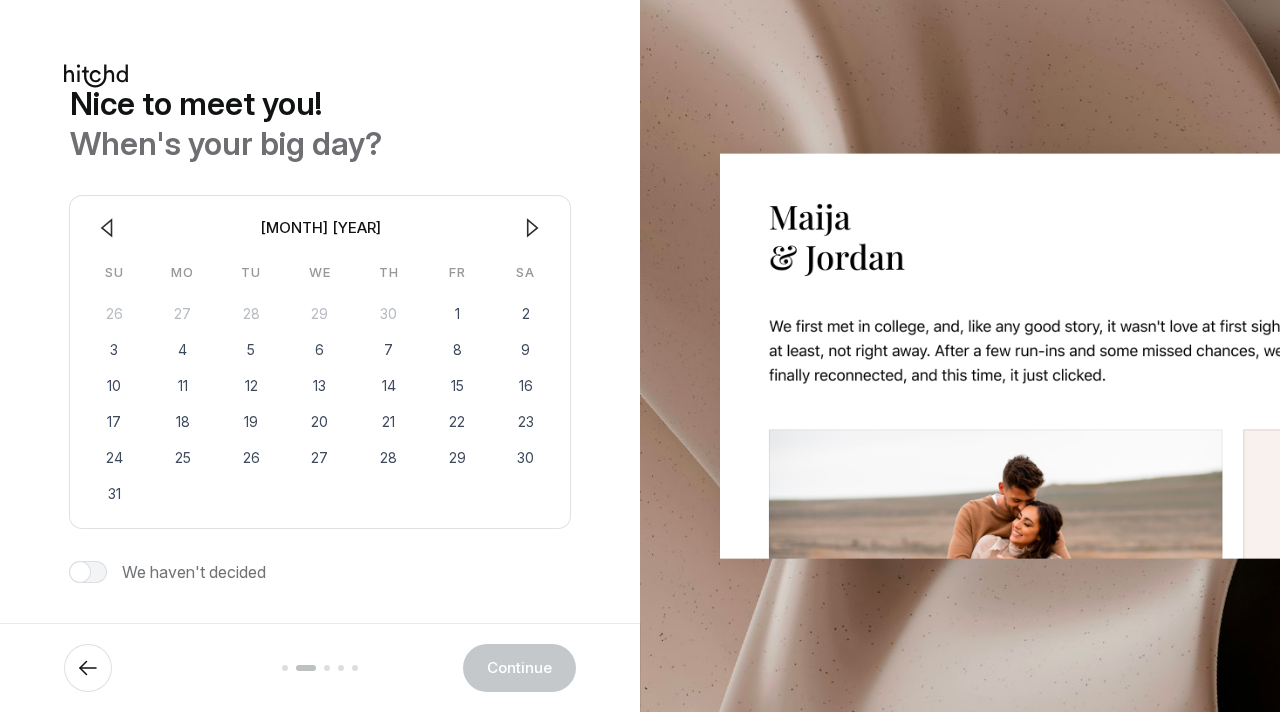 click at bounding box center [107, 228] 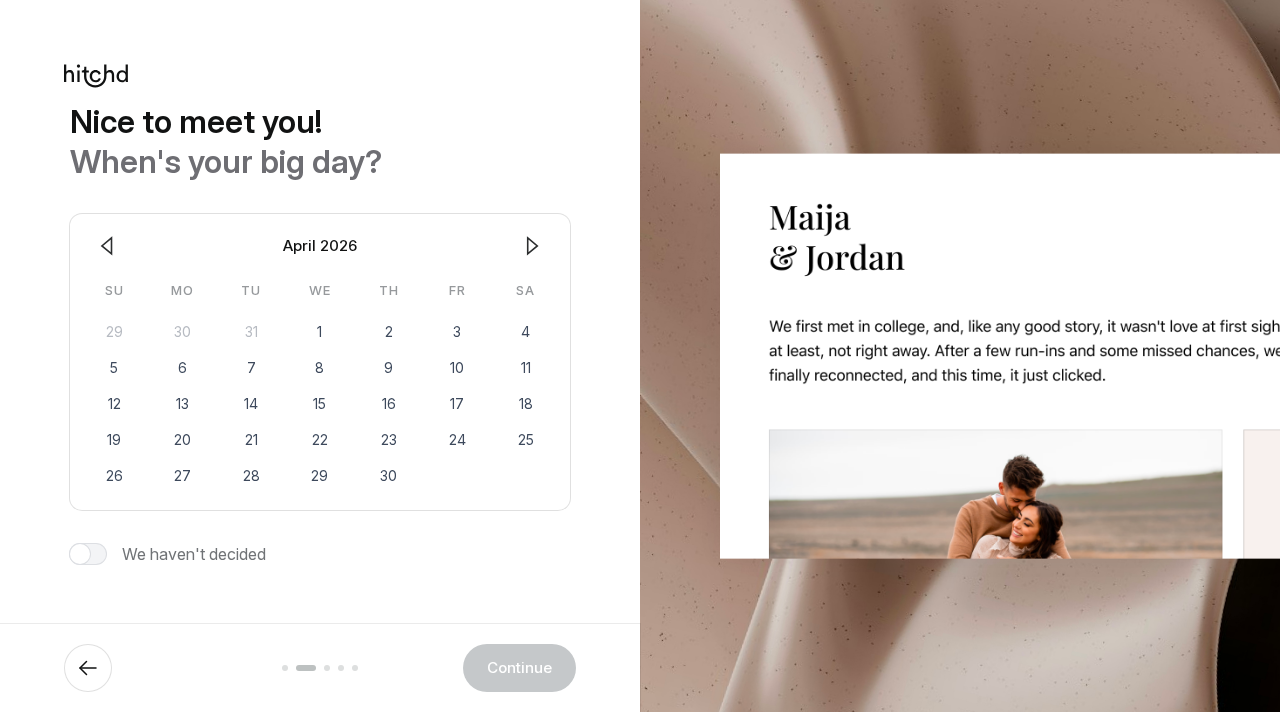 click on "April 2026" at bounding box center [320, 246] 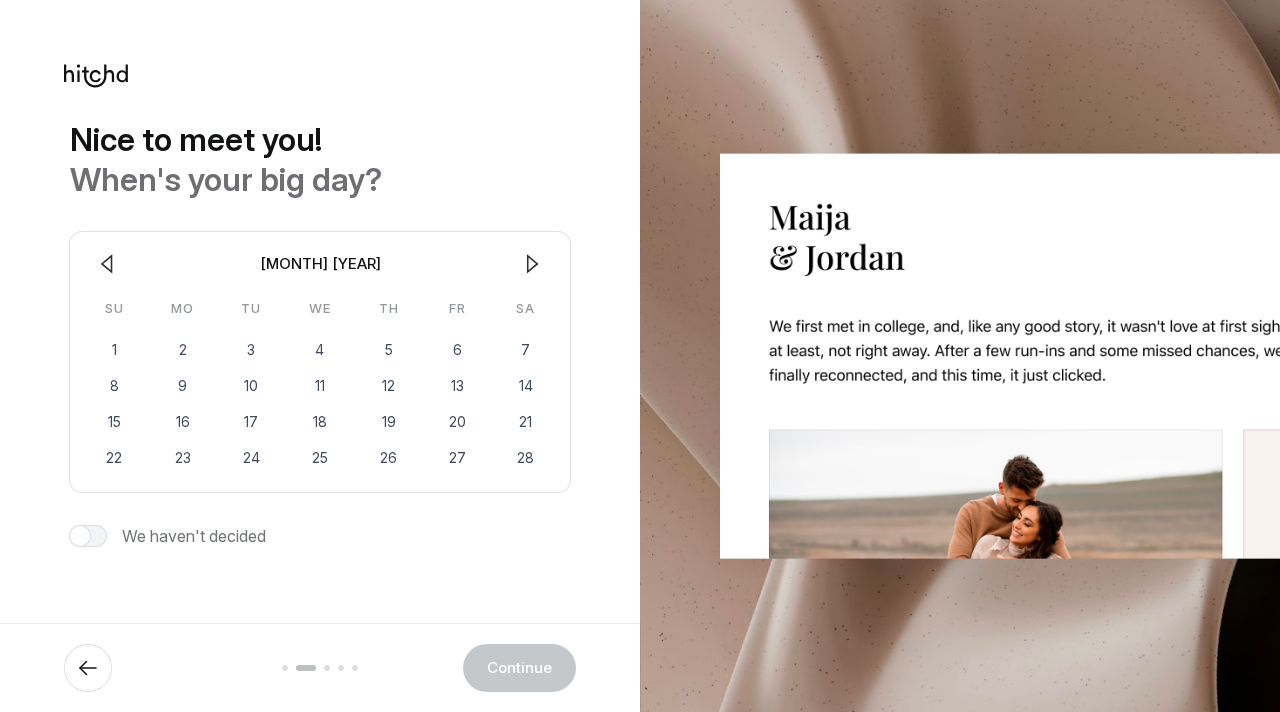 click on "[MONTH] [YEAR]" at bounding box center (320, 264) 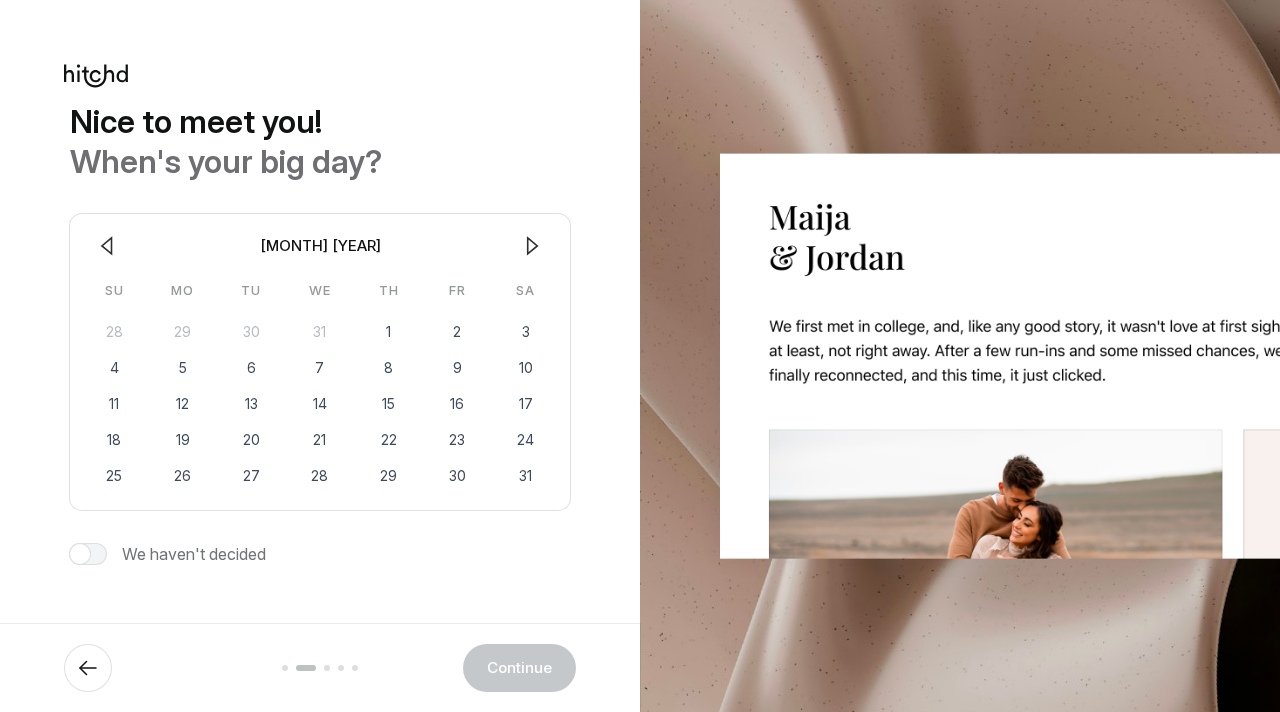 click at bounding box center [107, 246] 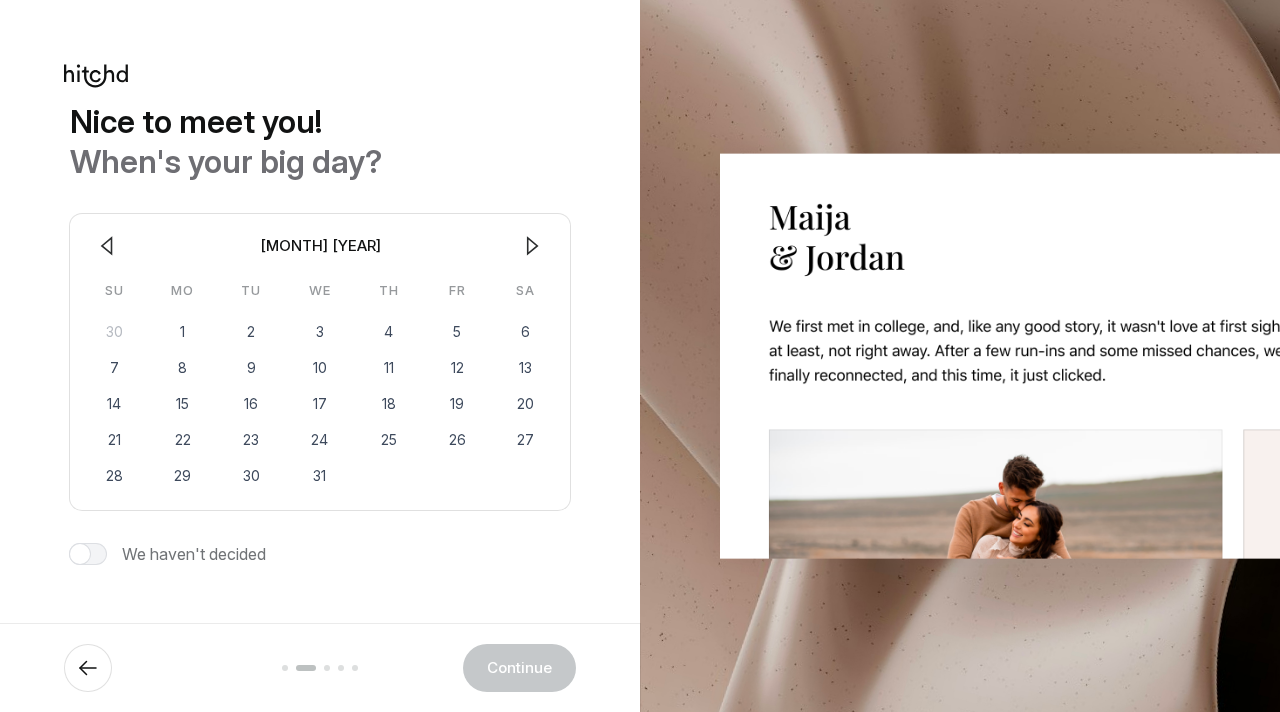 click at bounding box center (107, 246) 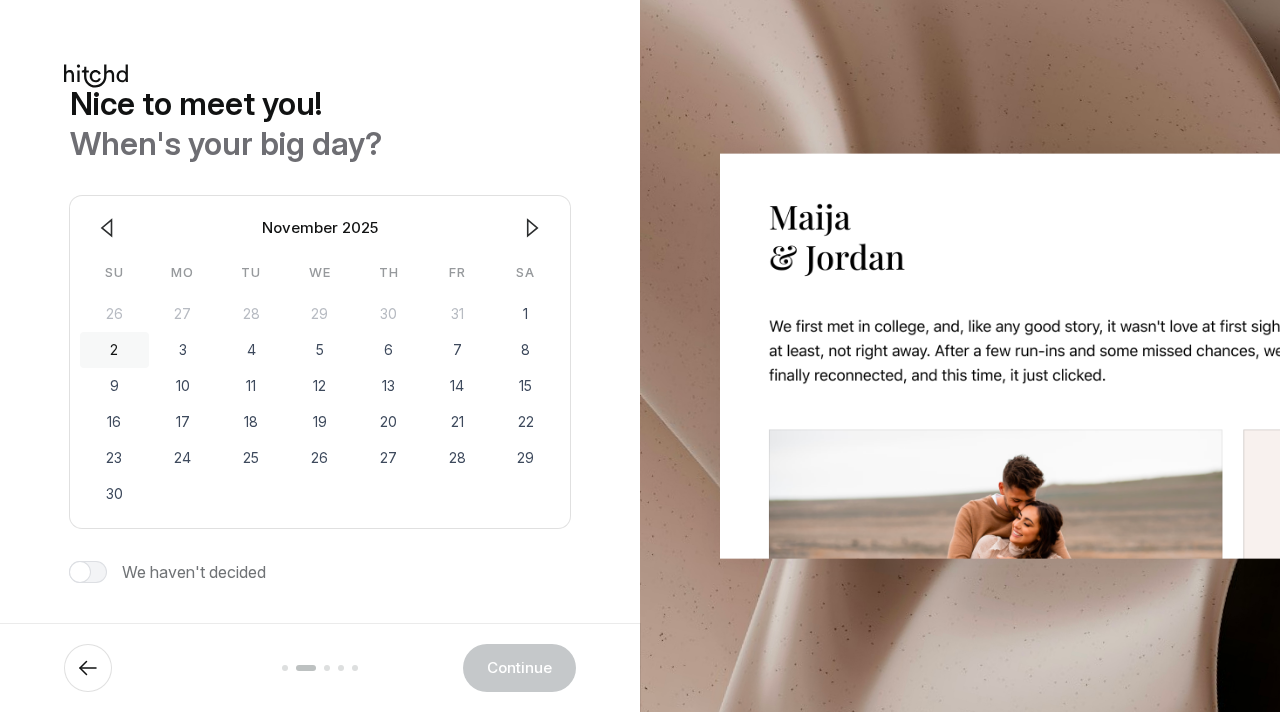 click on "2" at bounding box center [114, 350] 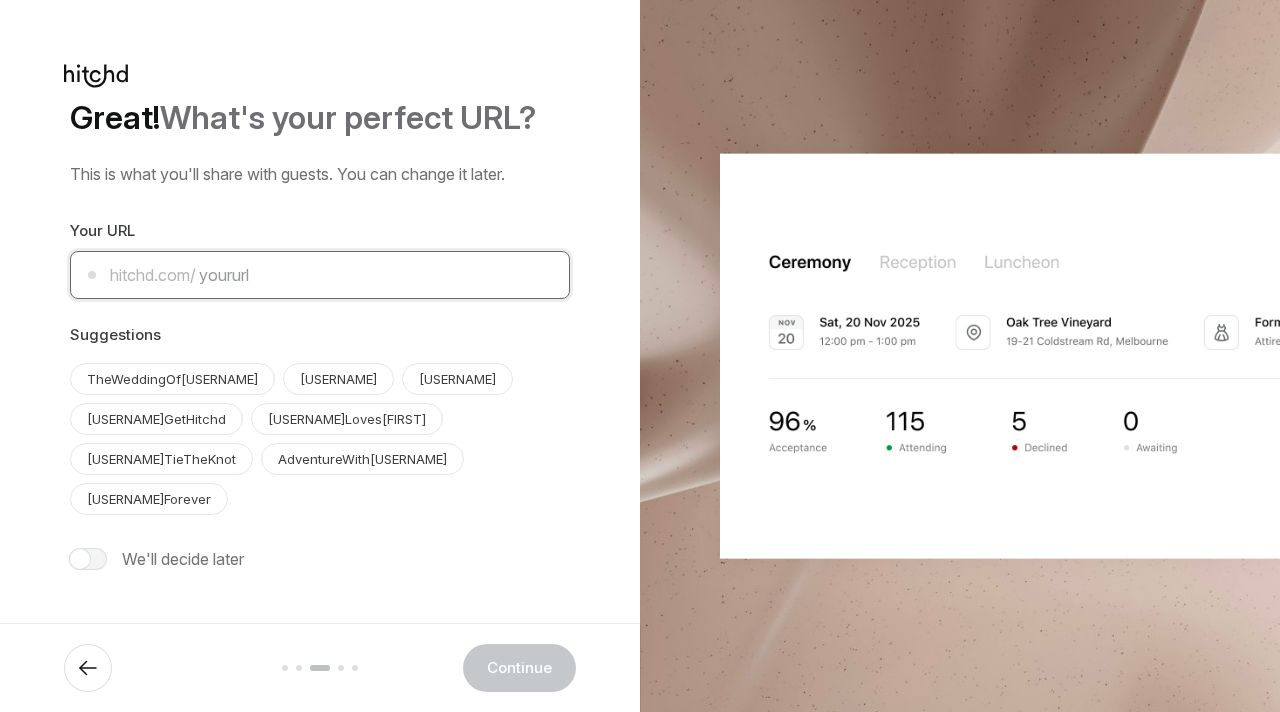 click at bounding box center [320, 275] 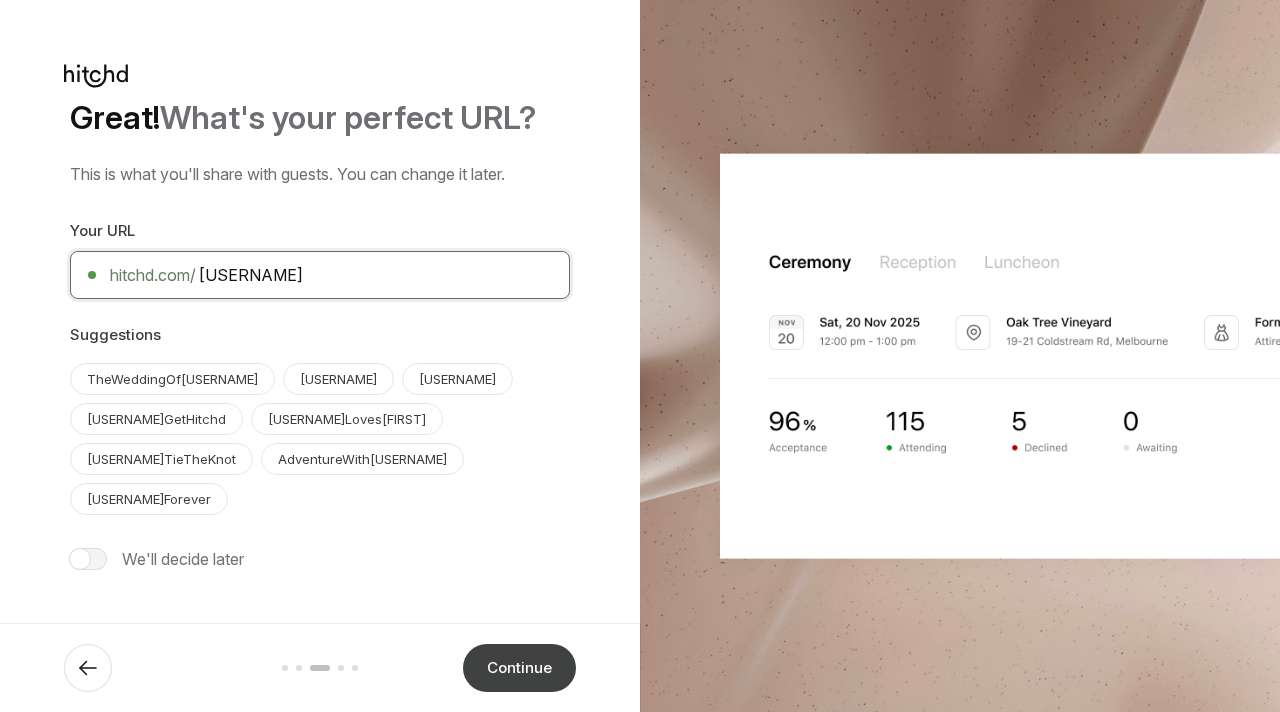 type on "[USERNAME]" 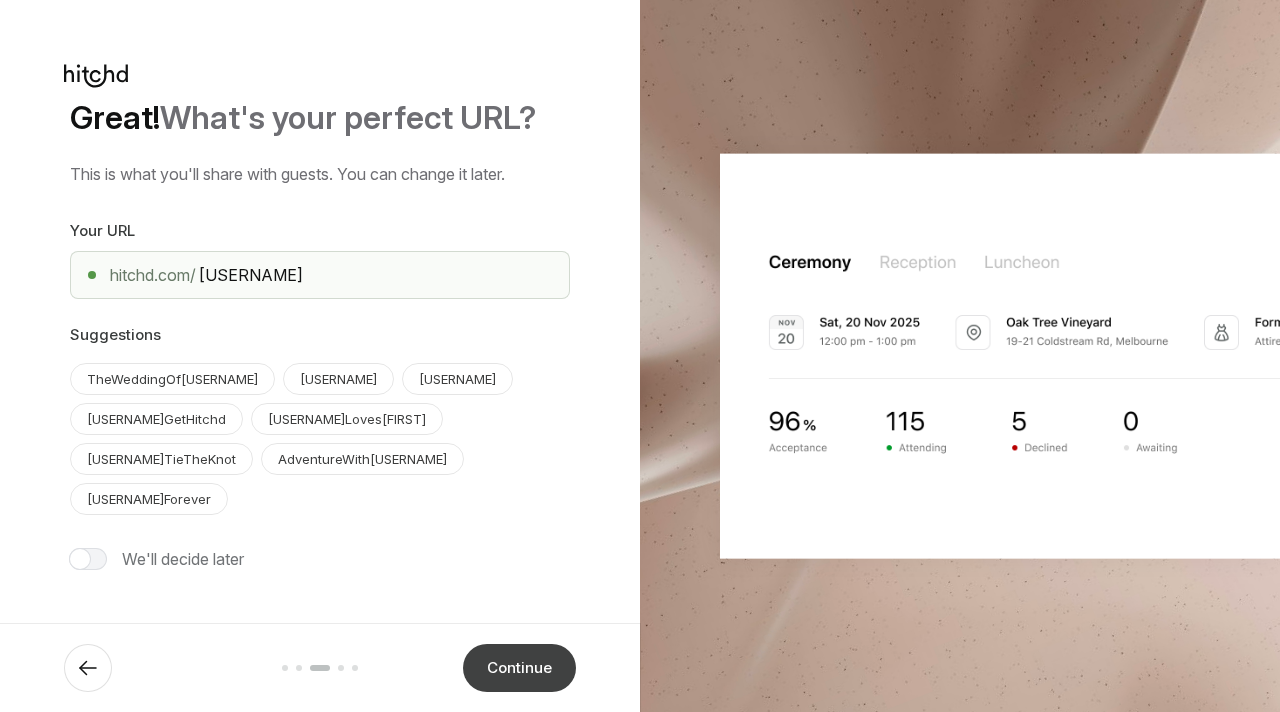 click on "Continue" at bounding box center [519, 668] 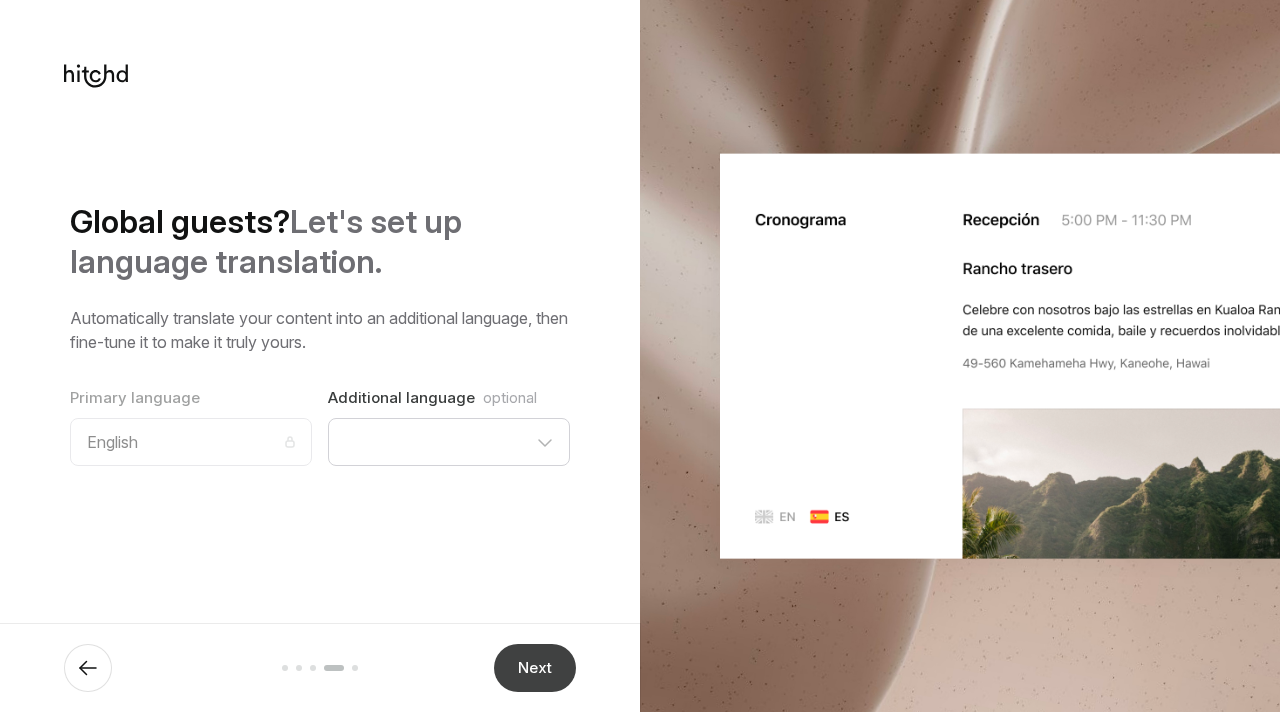 click on "Next" at bounding box center (535, 668) 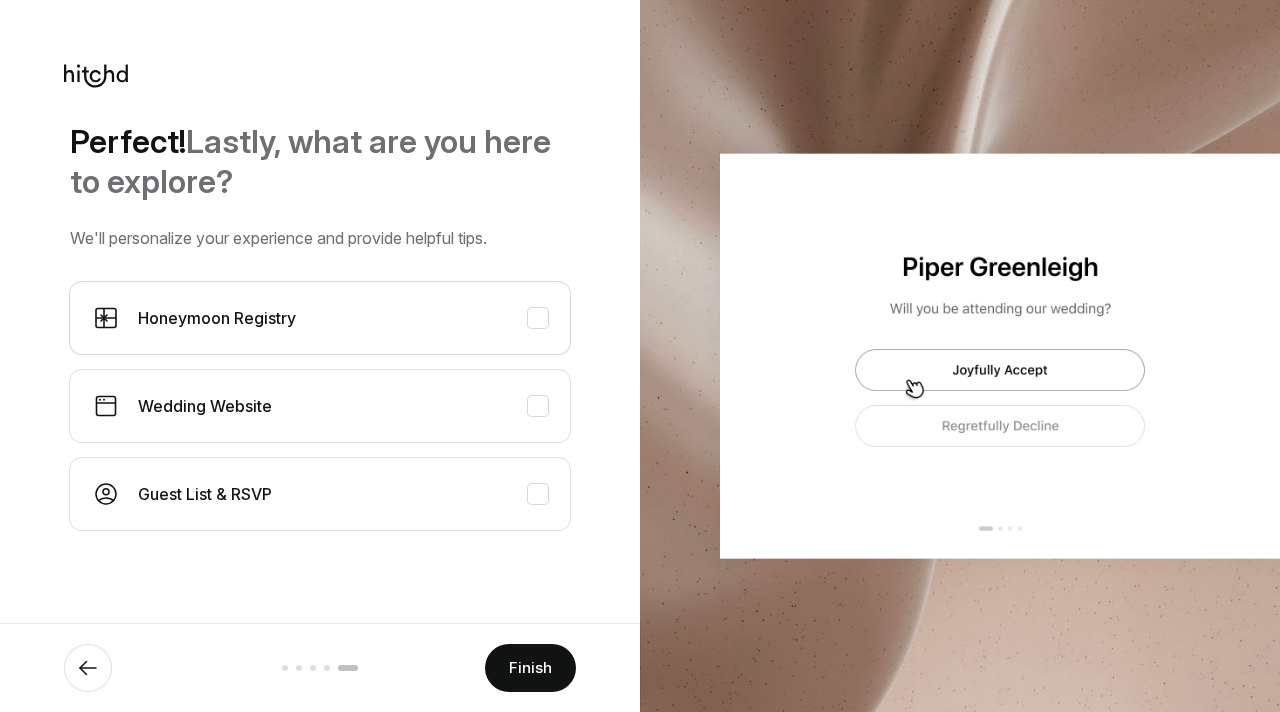click on "Honeymoon Registry" at bounding box center (320, 318) 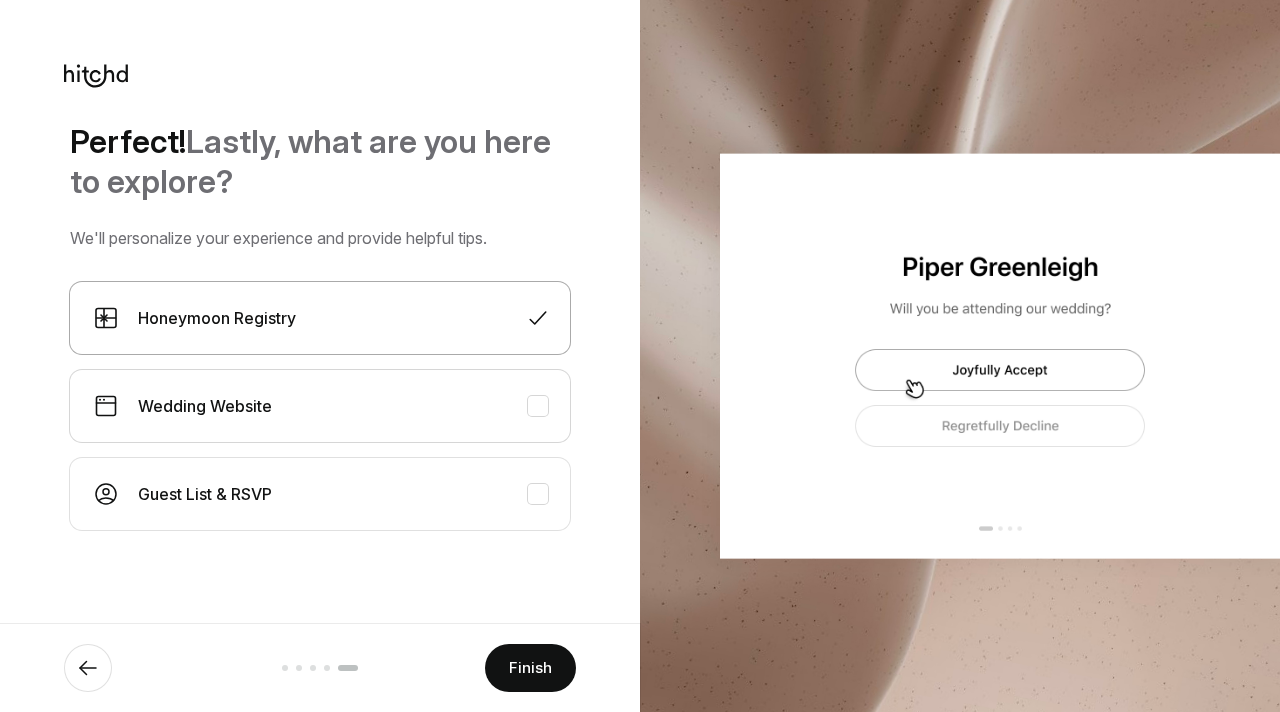 click at bounding box center [538, 406] 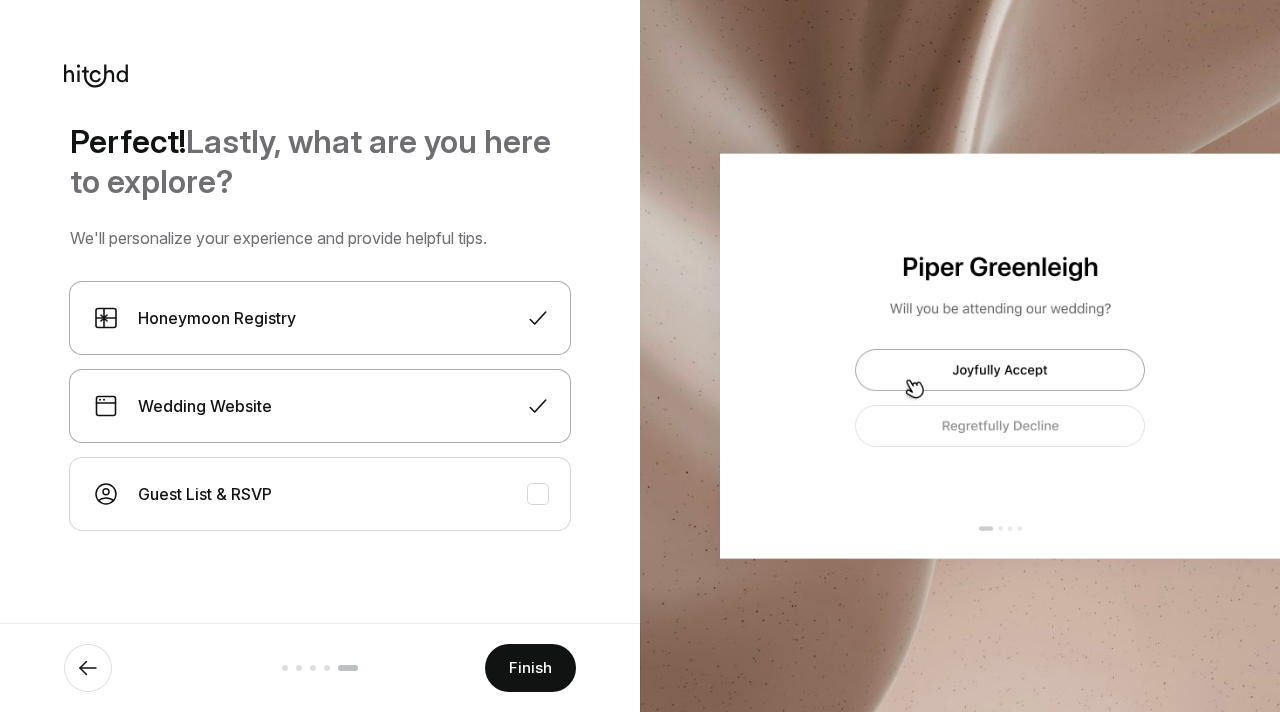 click at bounding box center [538, 406] 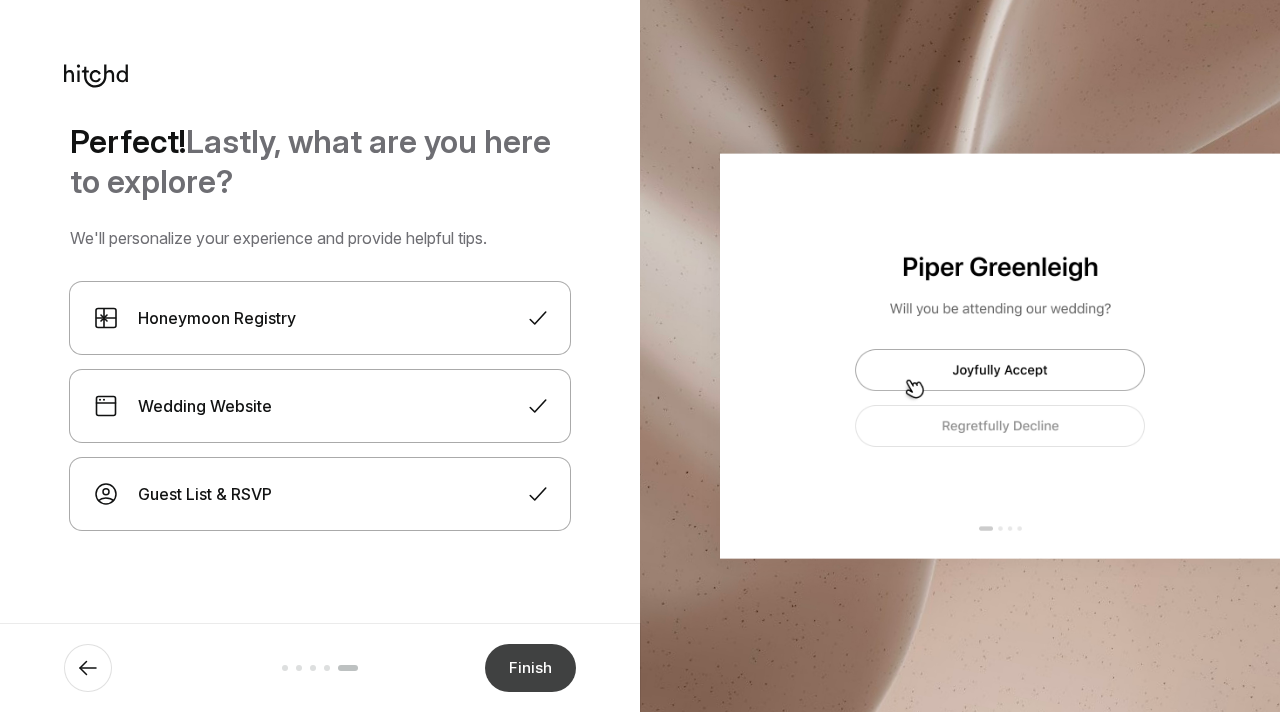 click on "Finish" at bounding box center (530, 668) 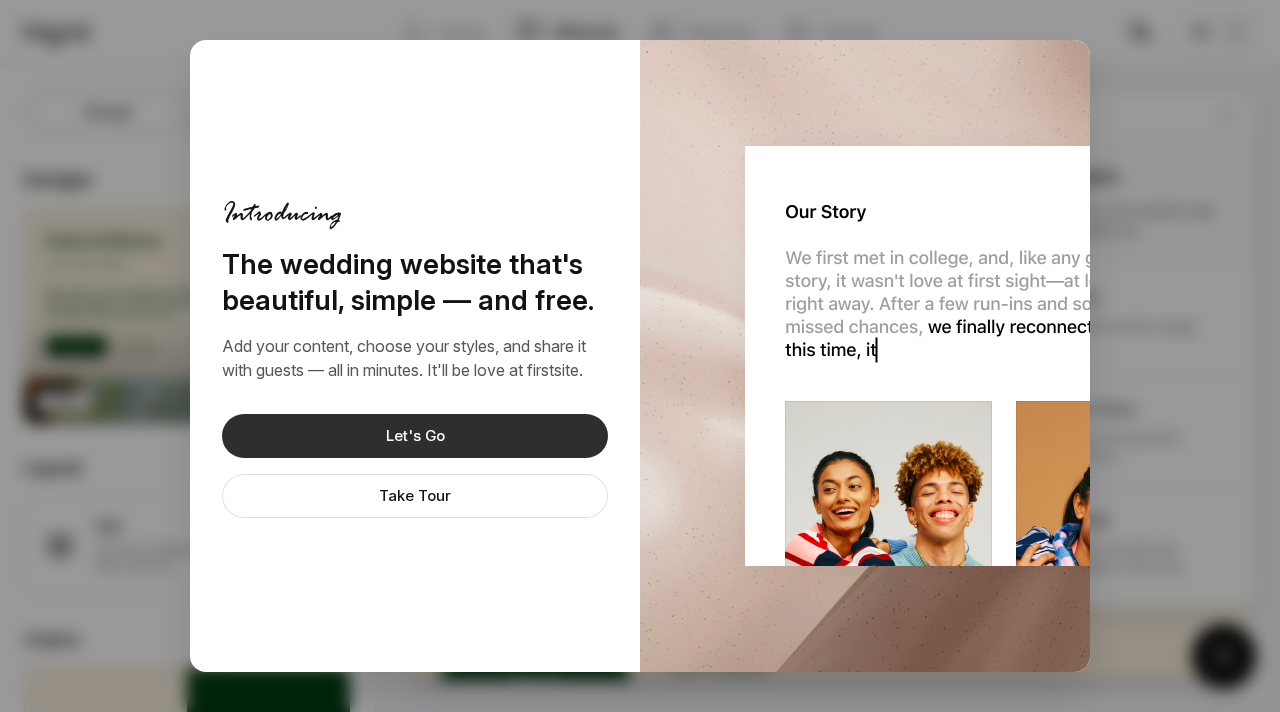 click on "Let's Go" at bounding box center (415, 436) 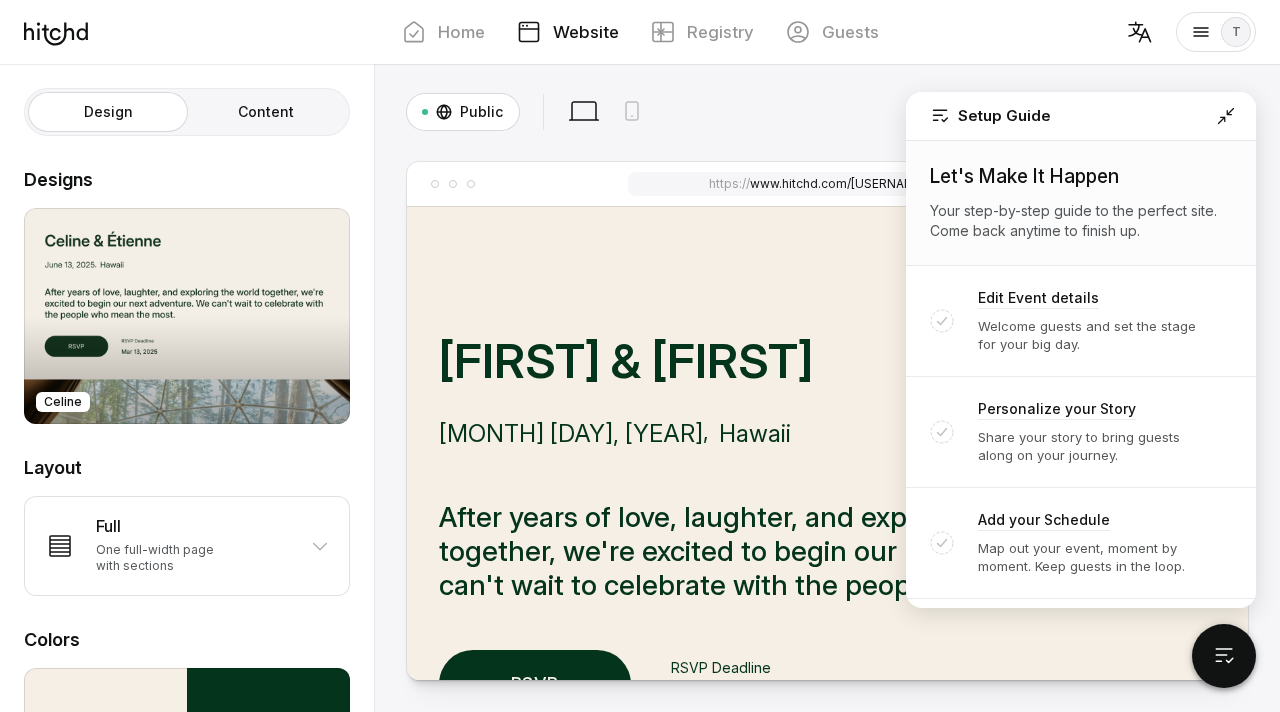 click at bounding box center [1226, 116] 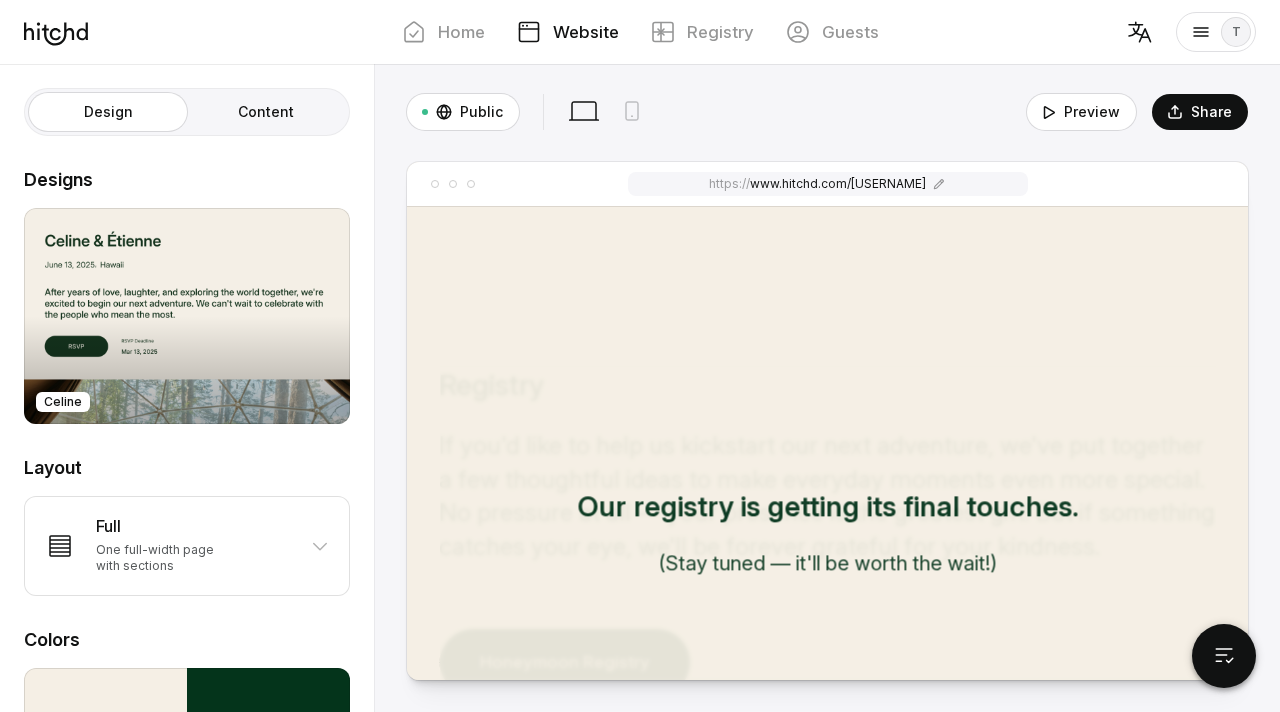 scroll, scrollTop: 7438, scrollLeft: 0, axis: vertical 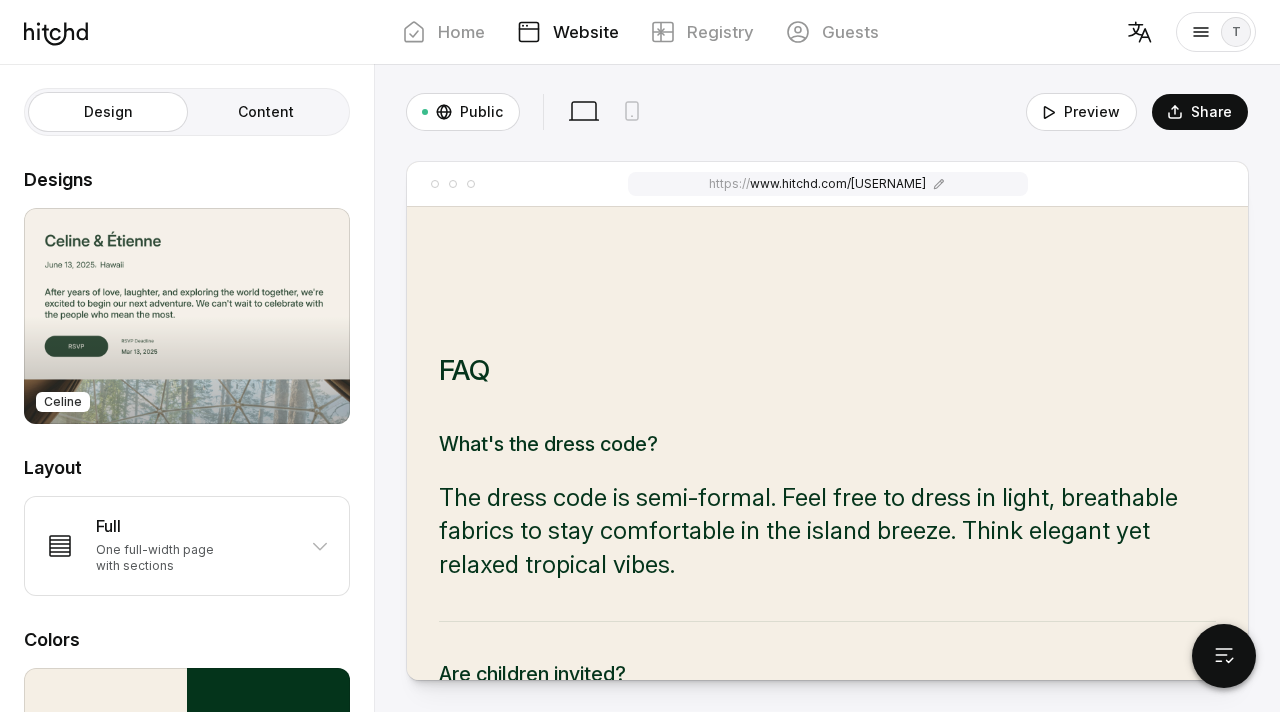 click on "Celine" at bounding box center (187, 316) 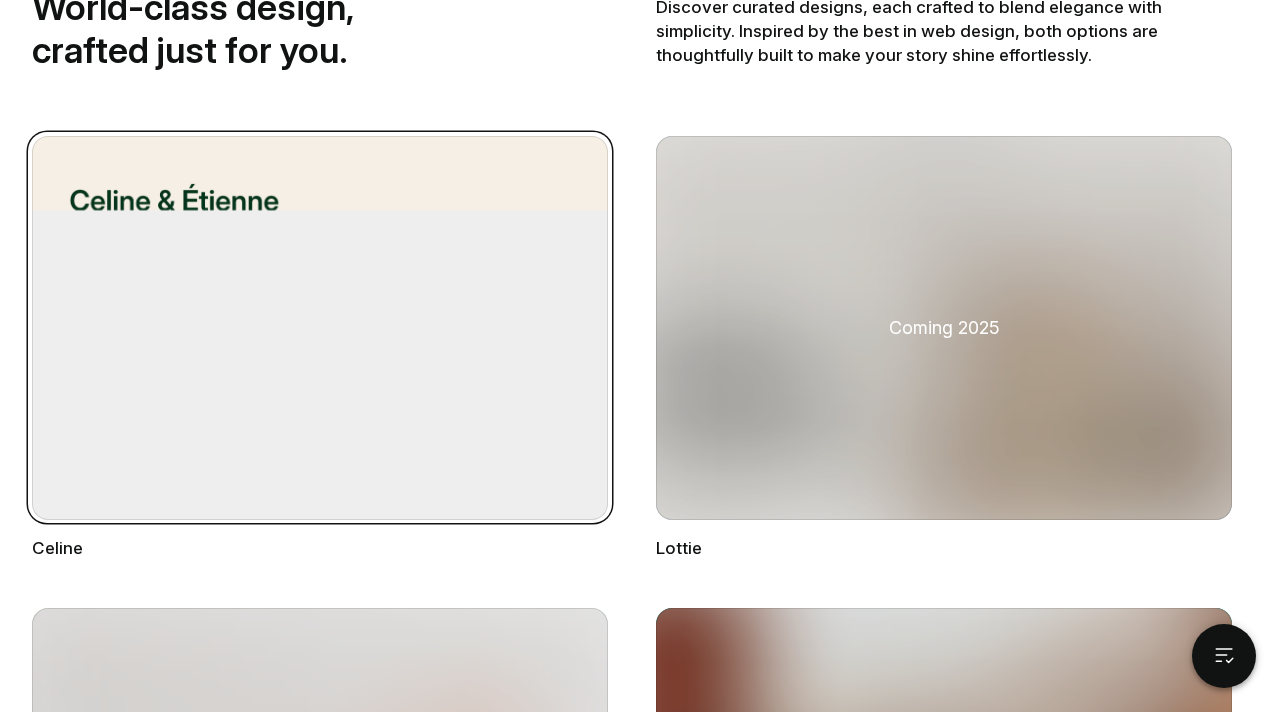 scroll, scrollTop: 0, scrollLeft: 0, axis: both 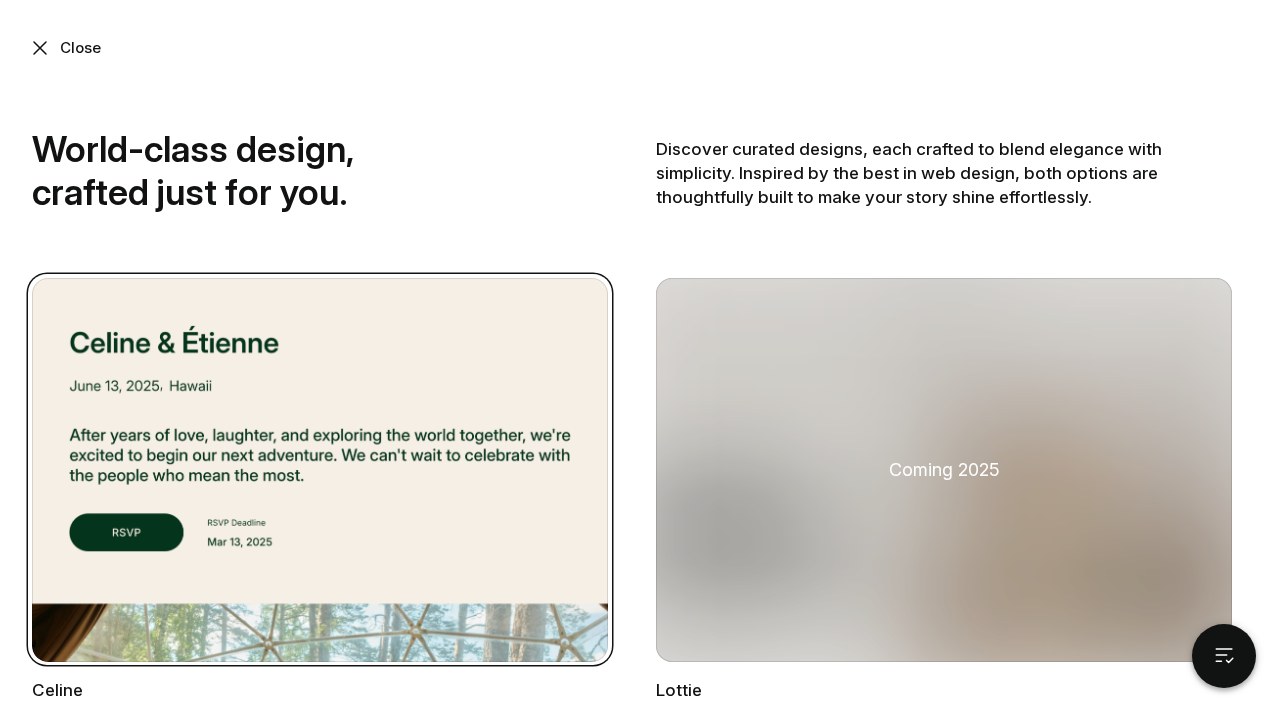 click on "Close" at bounding box center [638, 48] 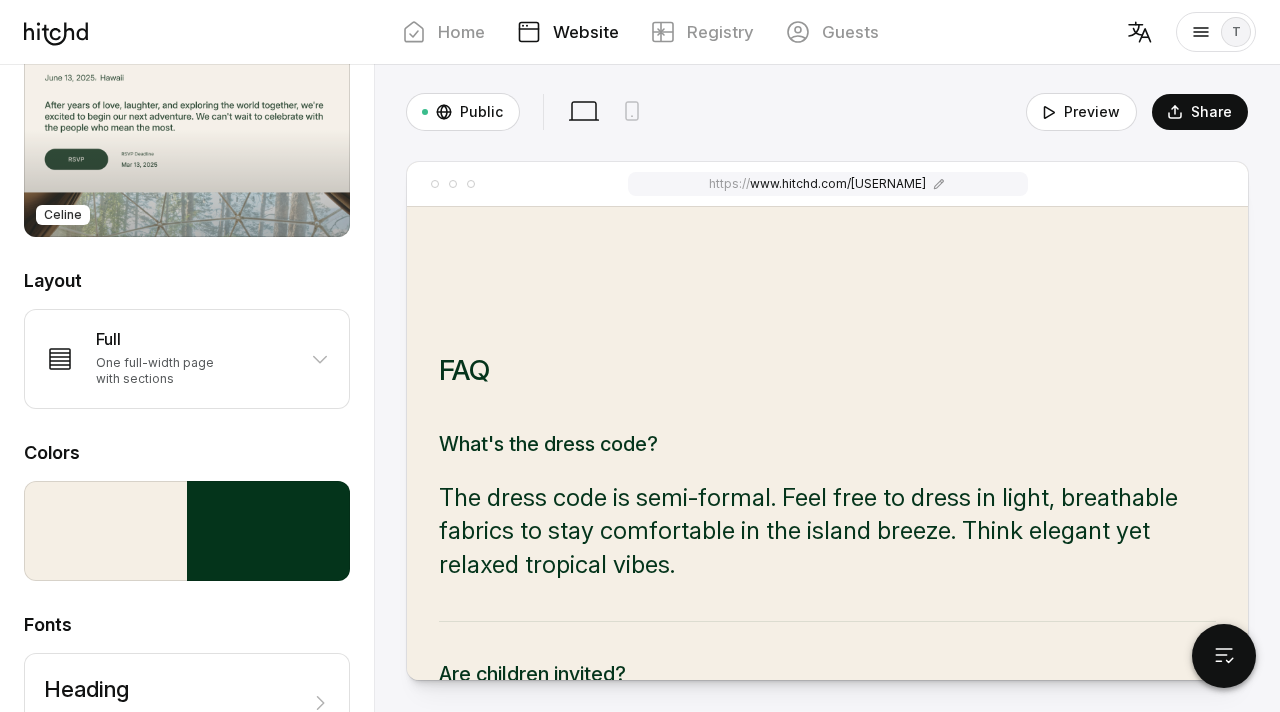 scroll, scrollTop: 203, scrollLeft: 0, axis: vertical 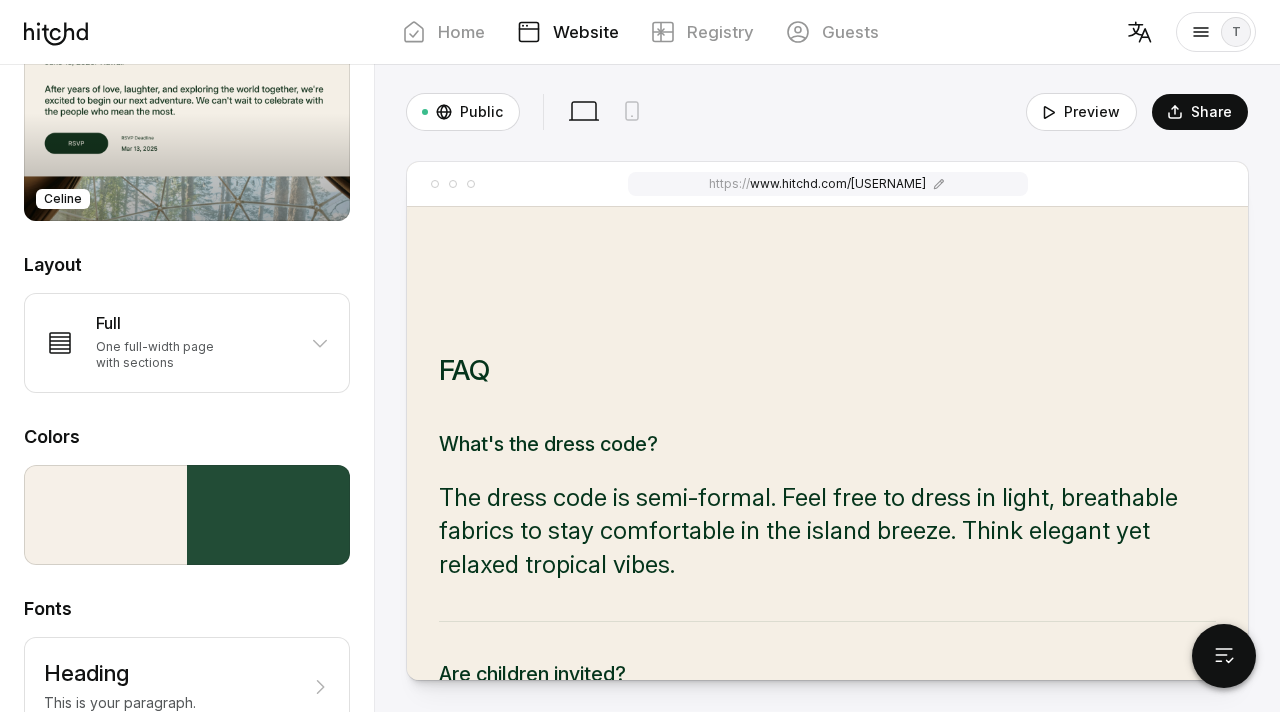 click at bounding box center (187, 515) 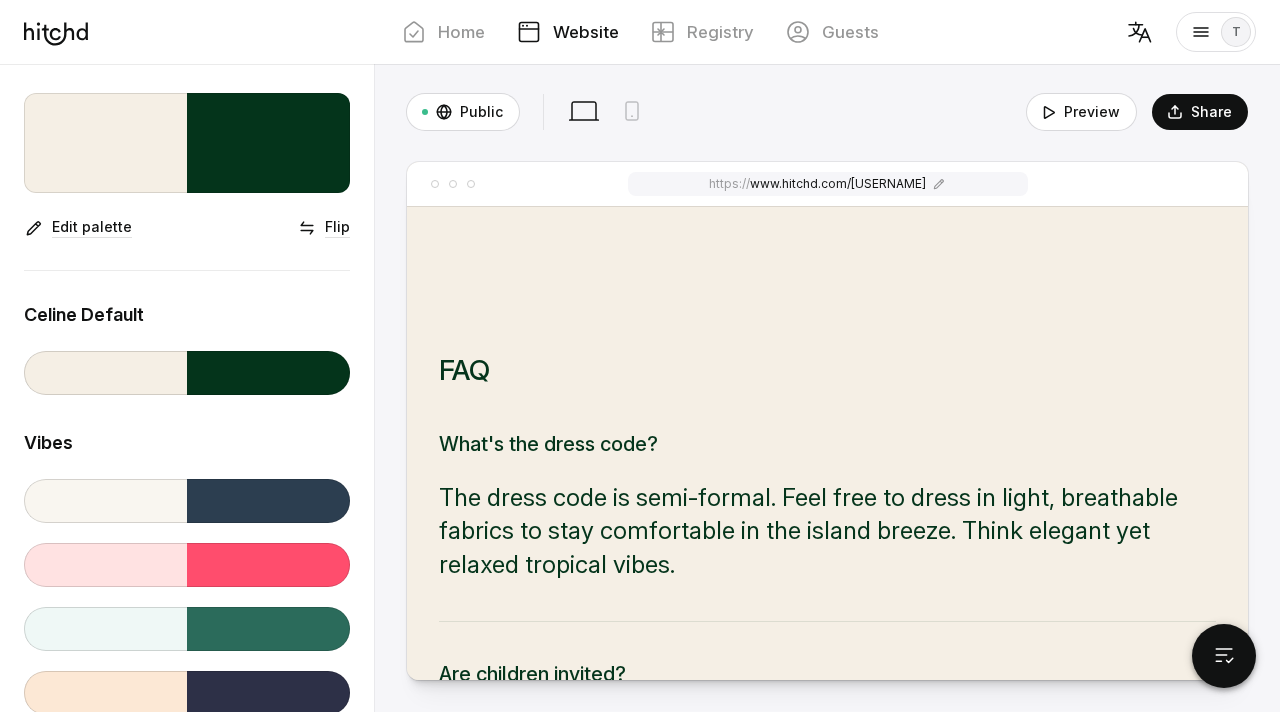 scroll, scrollTop: 0, scrollLeft: 0, axis: both 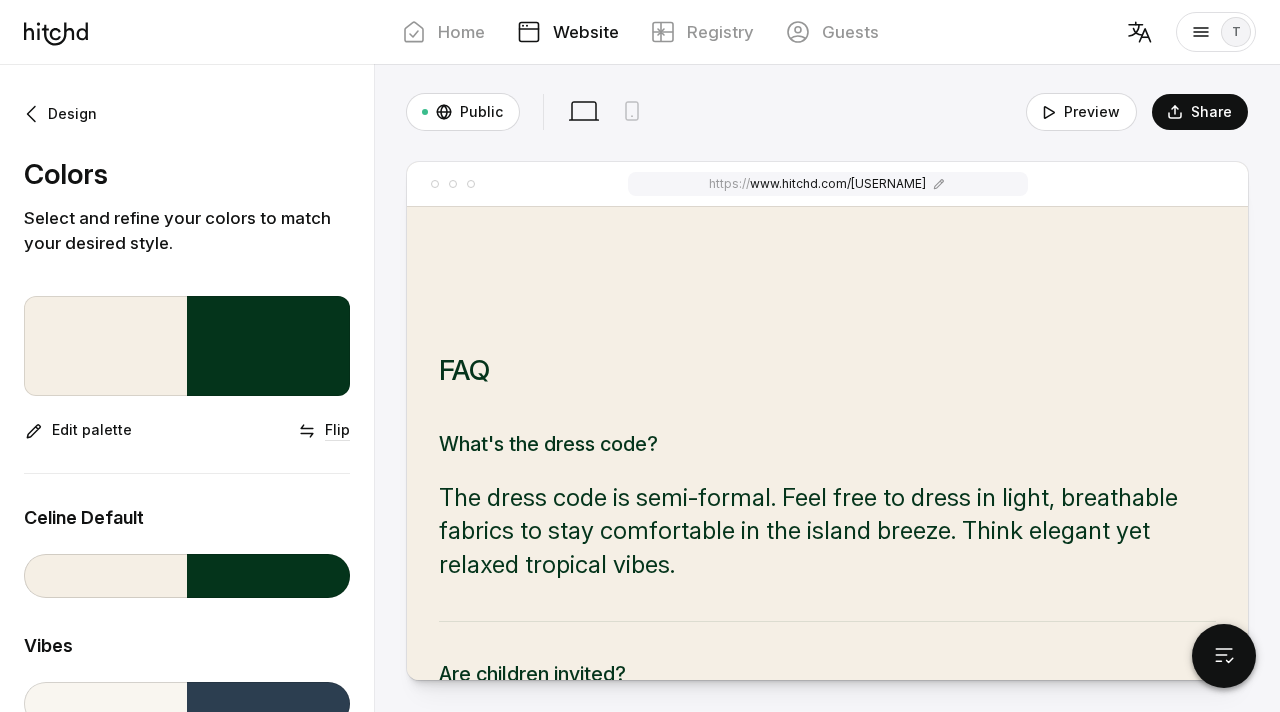 click on "Edit palette" at bounding box center (92, 430) 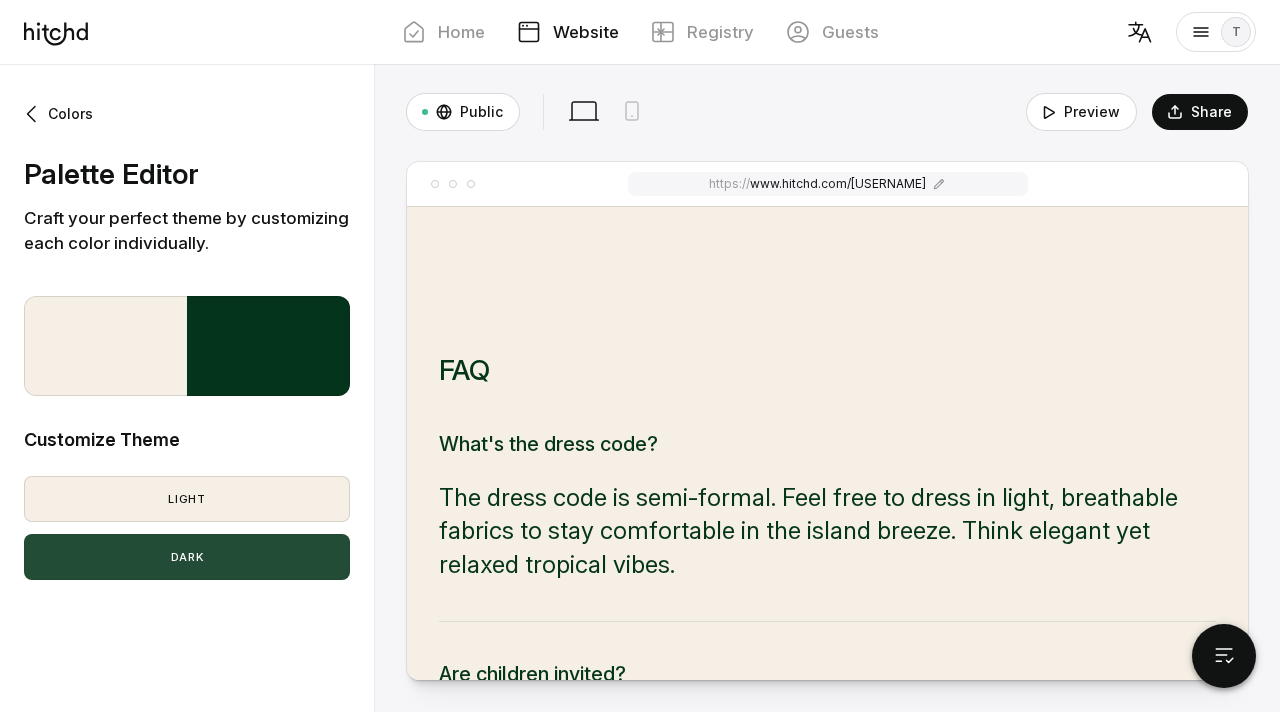 click on "#04341b" at bounding box center [187, 499] 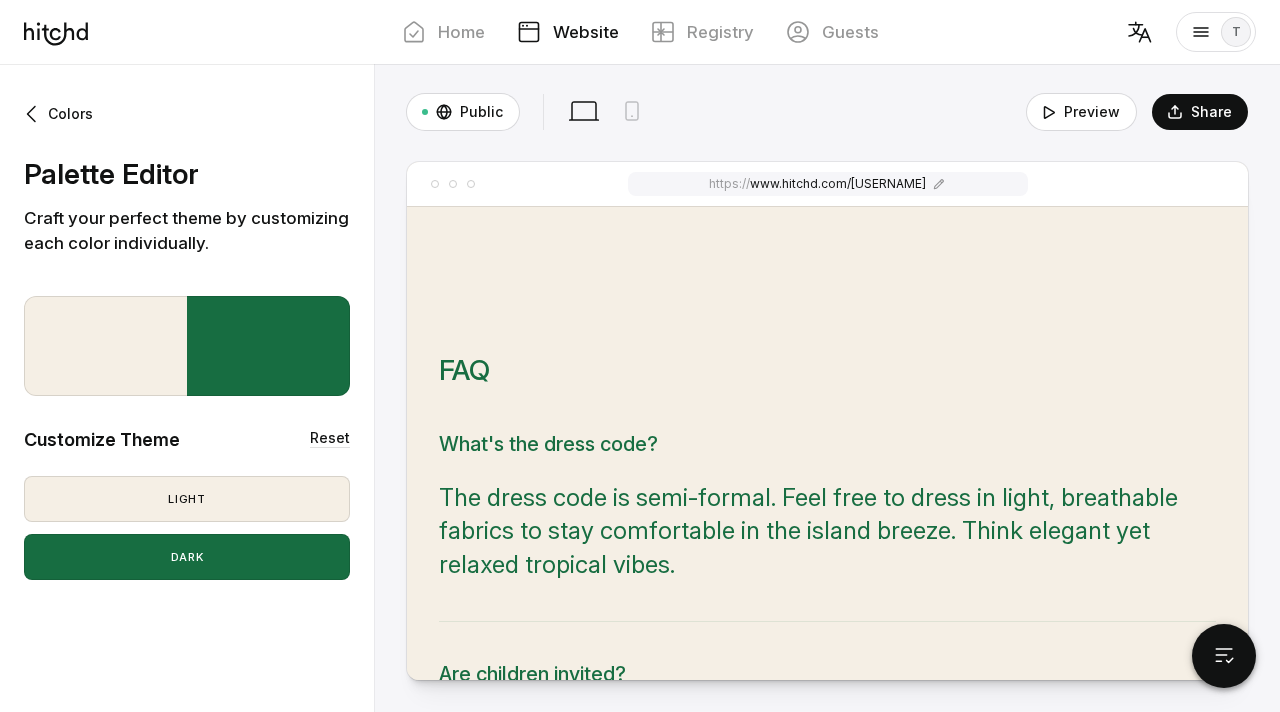 type on "#176d41" 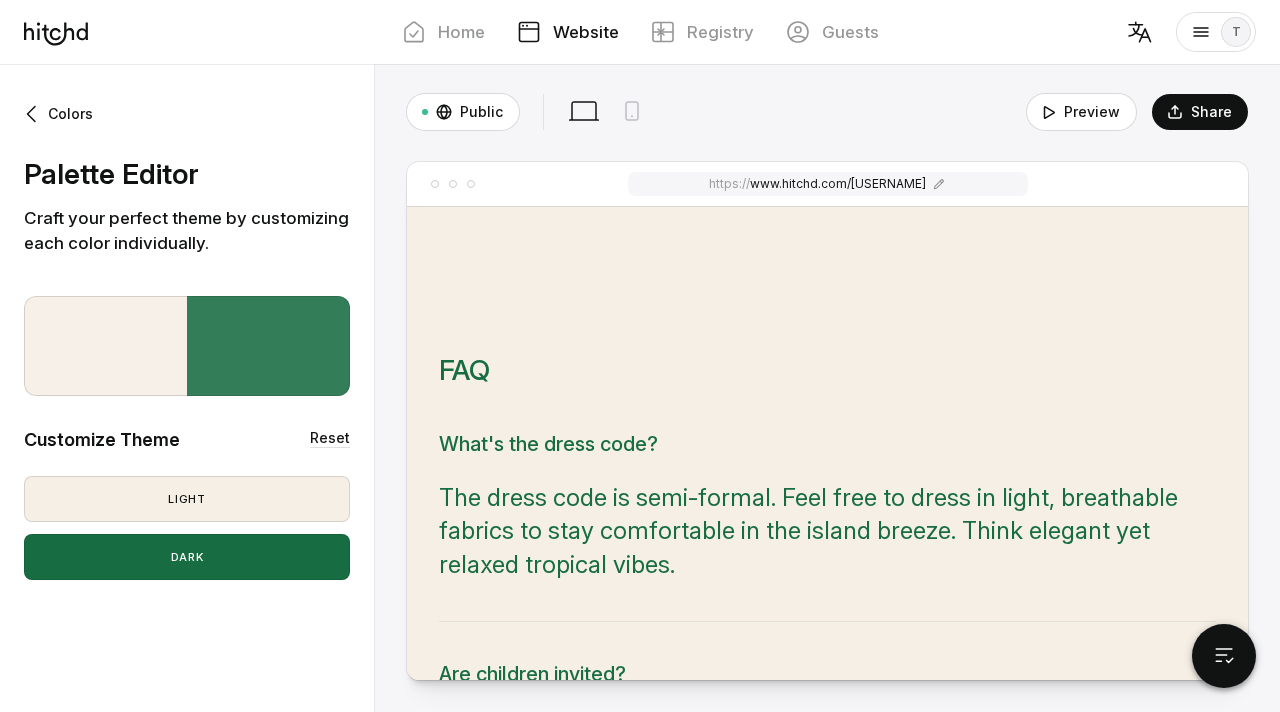 click at bounding box center [187, 346] 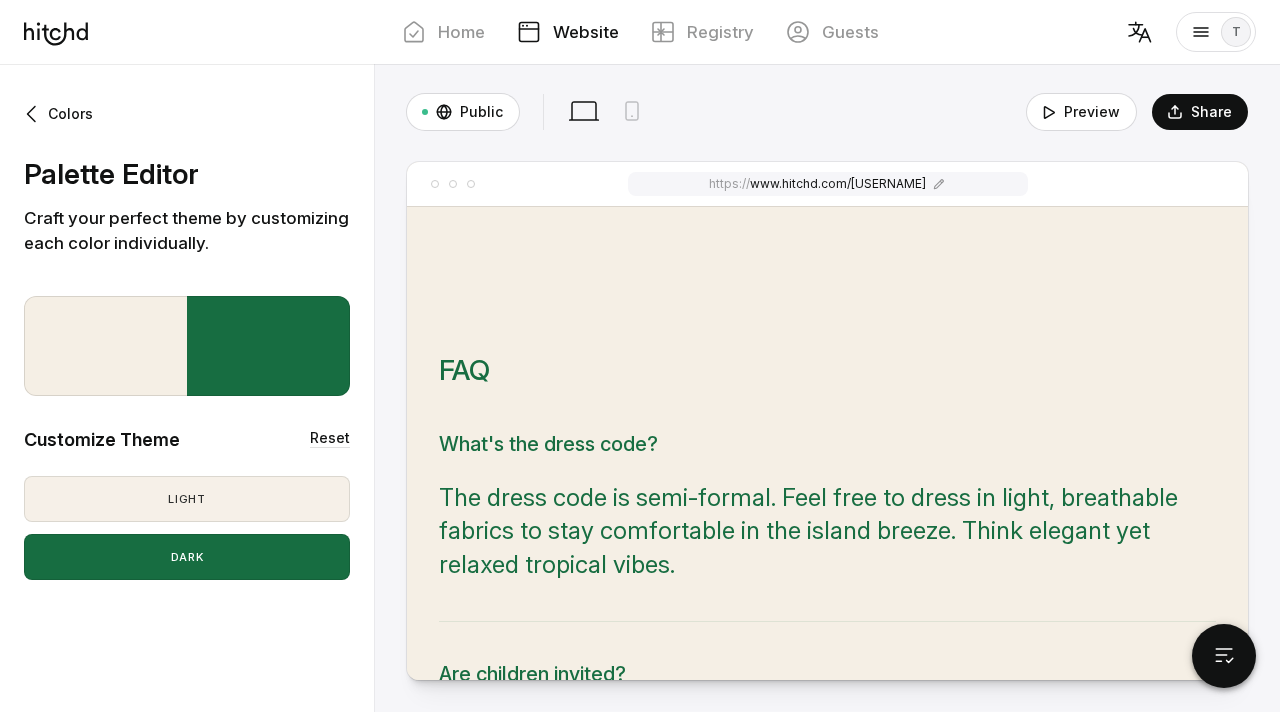 click on "#f5efe5" at bounding box center (187, 499) 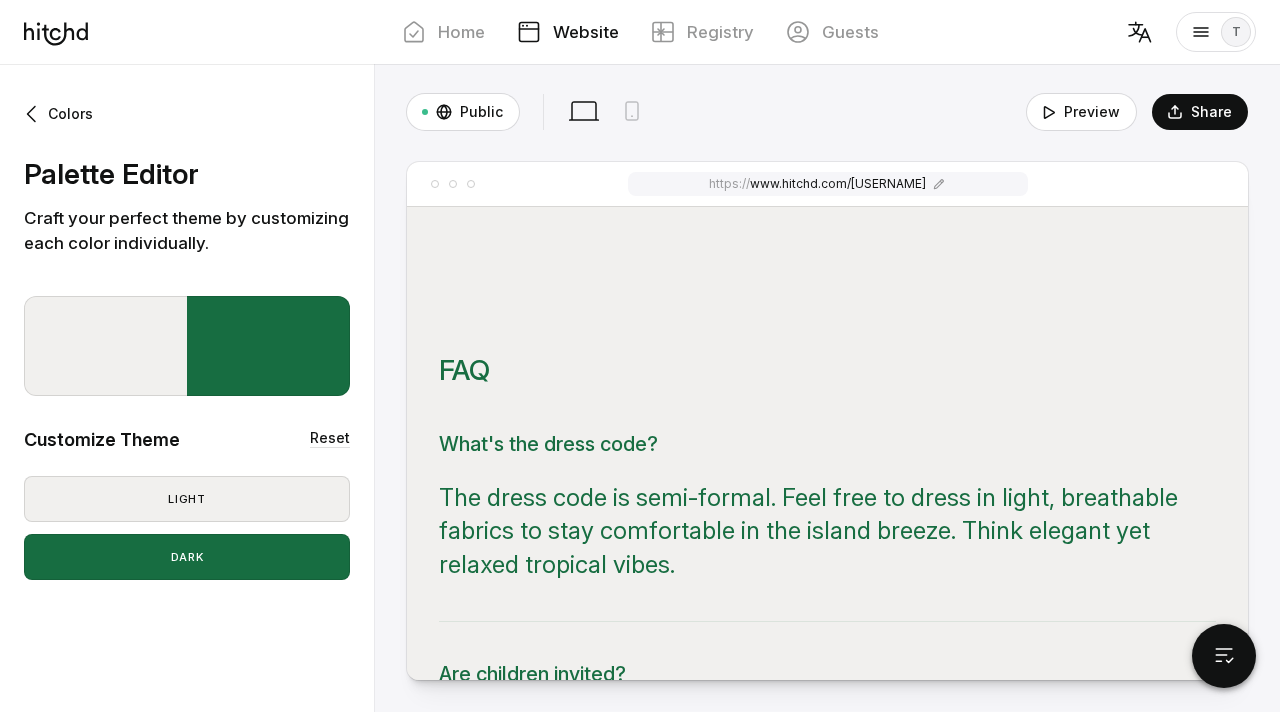 type on "#f1f0ee" 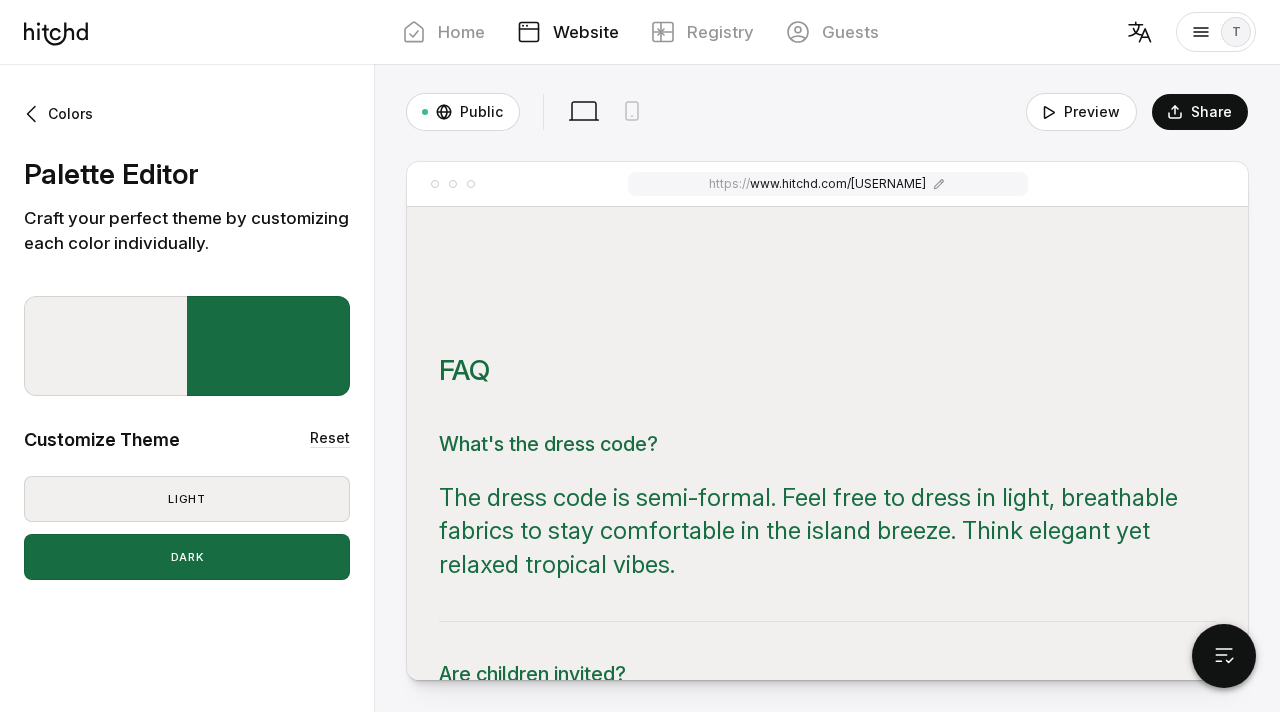 click on "Tammy & Eli
[MONTH] [DAY], [YEAR]
,
[STATE]" at bounding box center [827, 421] 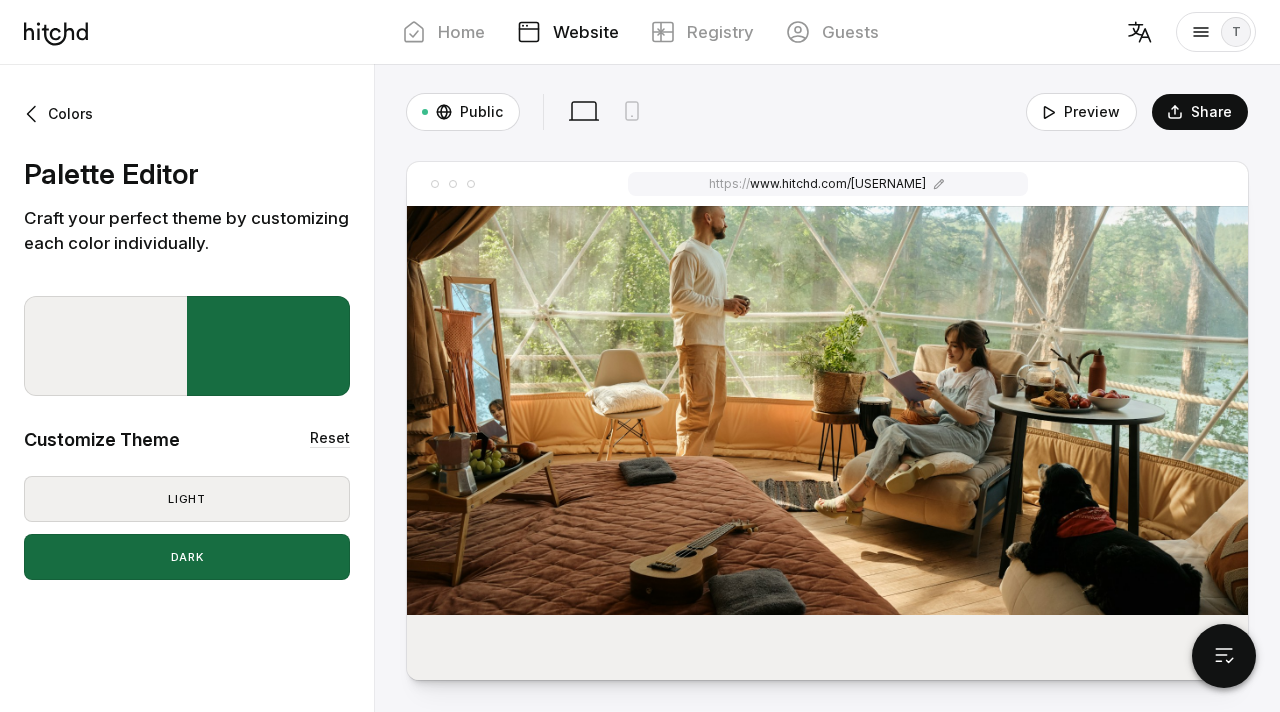scroll, scrollTop: 923, scrollLeft: 0, axis: vertical 